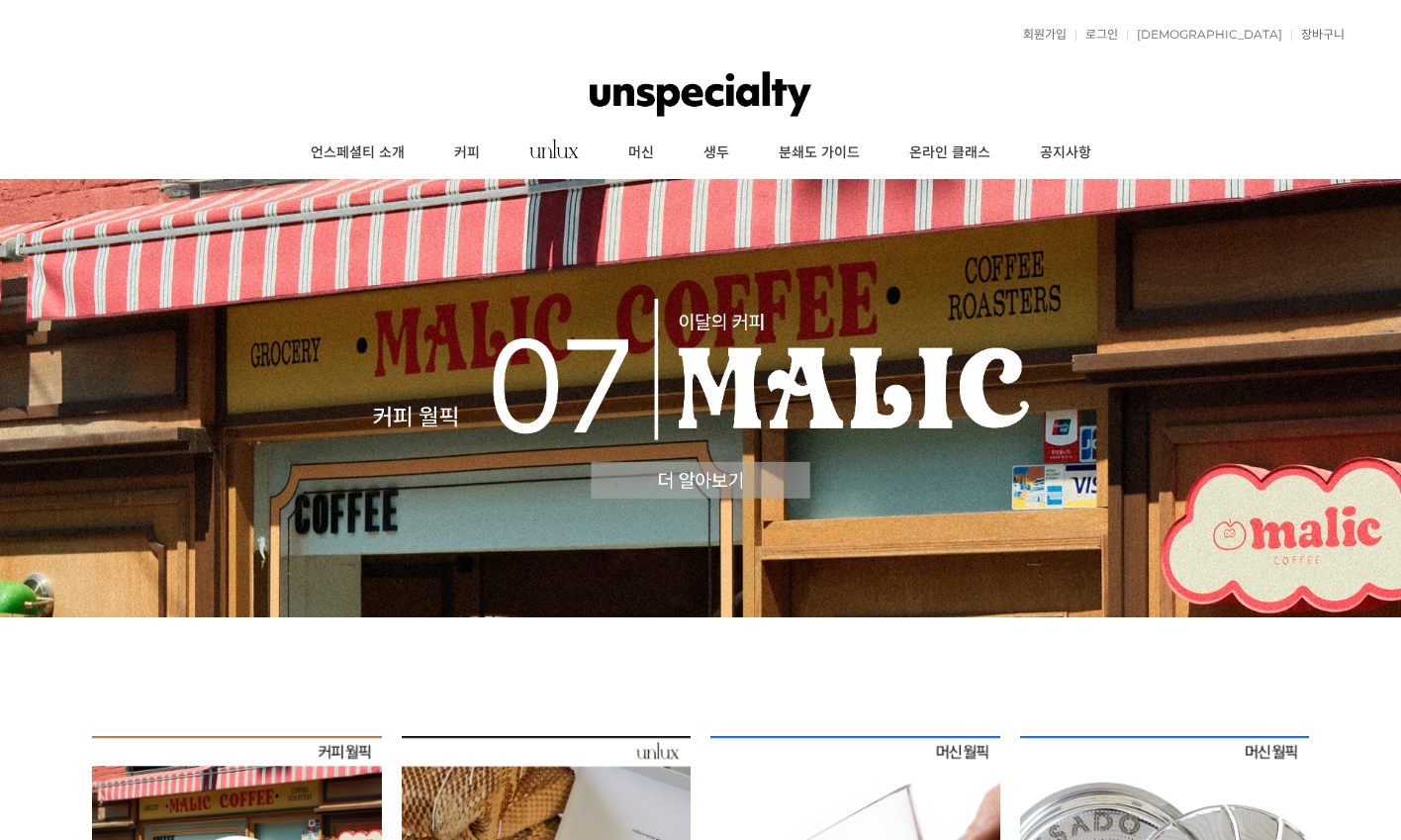 scroll, scrollTop: 0, scrollLeft: 0, axis: both 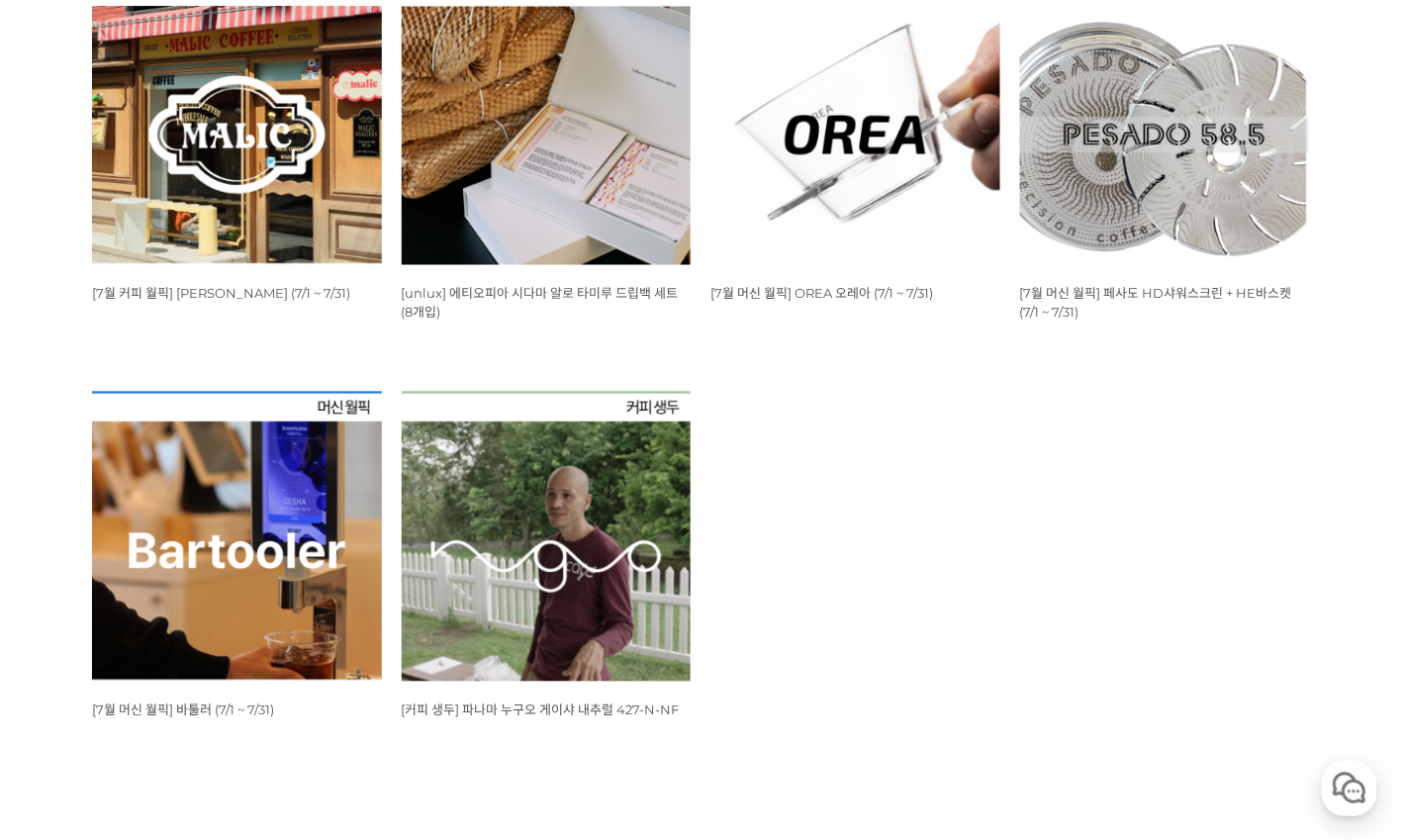 click at bounding box center (236, 121) 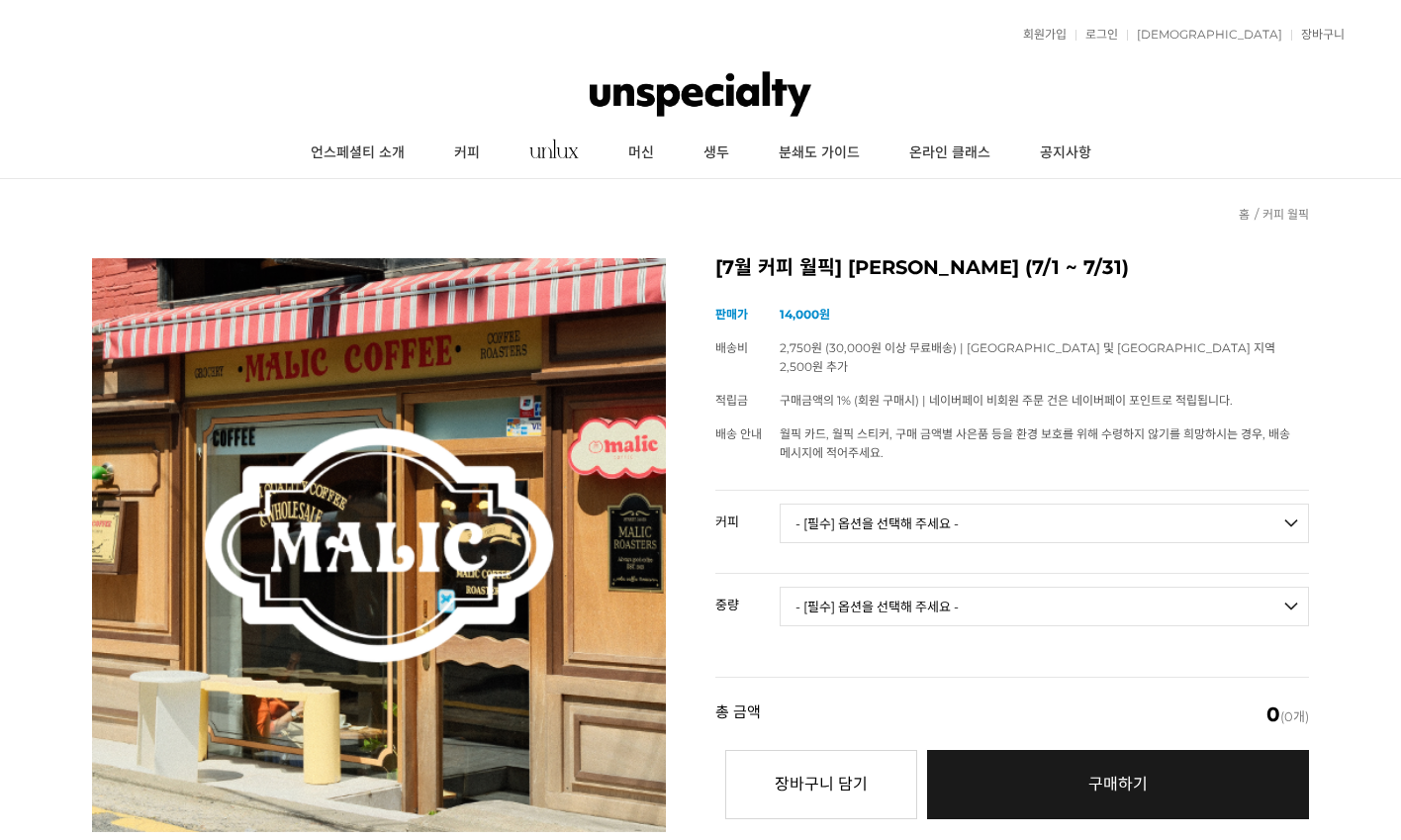 scroll, scrollTop: 0, scrollLeft: 0, axis: both 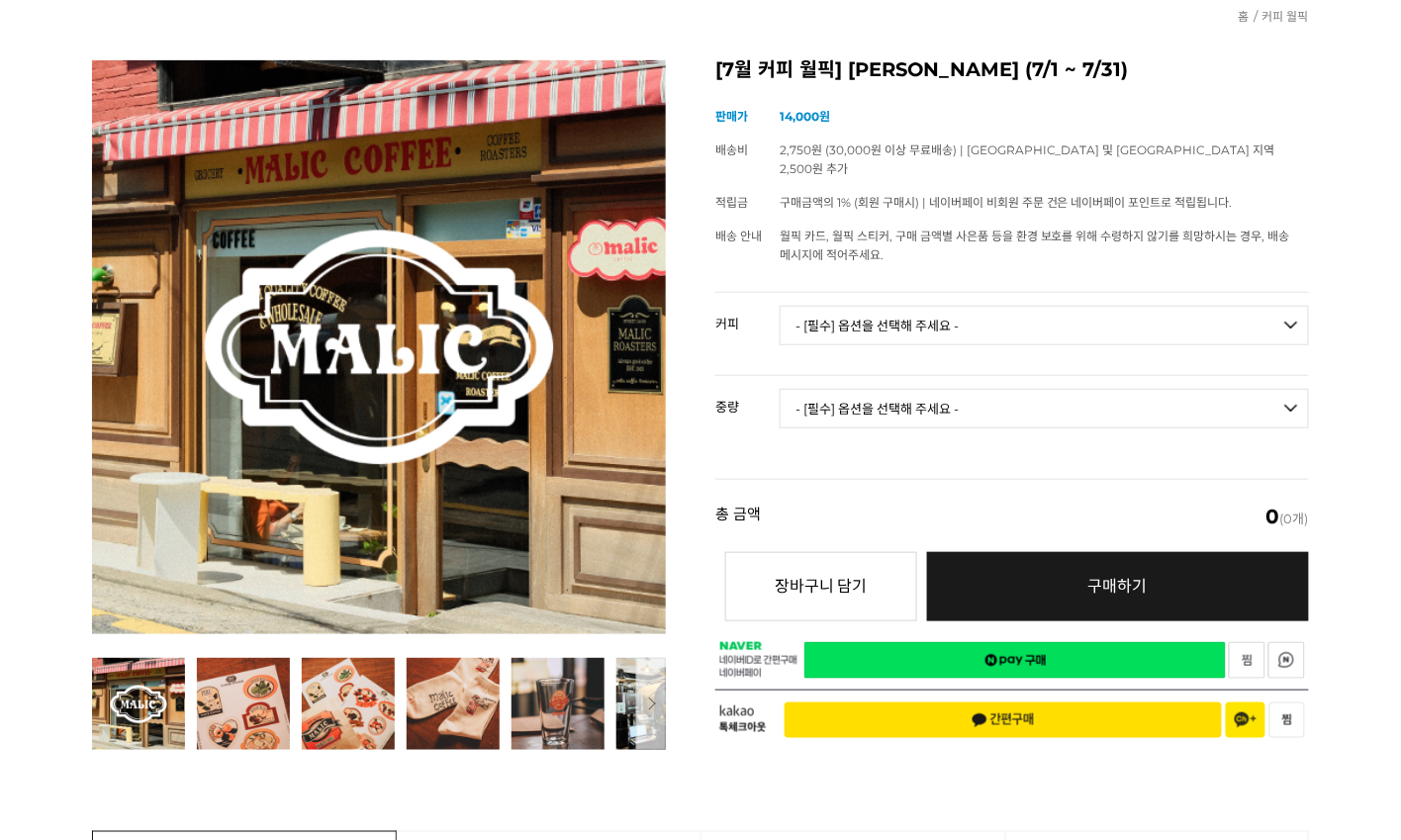 click on "- [필수] 옵션을 선택해 주세요 - ------------------- 언스페셜티 분쇄도 가이드 종이(주문 1개당 최대 1개 제공) 그레이프 쥬스 (언스페셜티 블렌드) 애플 쥬스 (언스페셜티 블렌드) 허니 자몽 쥬스 (언스페셜티 블렌드) [기획상품] 2024 Best of Panama 3종 10g 레시피팩 프루티 블렌드 마일드 블렌드 모닝 블렌드 #1 탄자니아 아카시아 힐스 게이샤 AA 풀리 워시드 [품절] #2 콜롬비아 포파얀 슈가케인 디카페인 #3 에티오피아 알로 타미루 미리가 74158 워시드 #4 에티오피아 첼베사 워시드 디카페인 #5 케냐 뚱구리 AB 풀리 워시드 [품절] #6 에티오피아 버그 우 셀렉션 에얼룸 내추럴 (Lot2) #7 에티오피아 알로 타미루 무라고 74158 클래식 워시드 #8 케냐 은가라투아 AB 워시드 (Lot 159) [품절] [7.4 오픈] #9 온두라스 마리사벨 카바예로 파카마라 워시드 #24 페루 알토 미라도르 게이샤 워시드" at bounding box center [1044, 333] 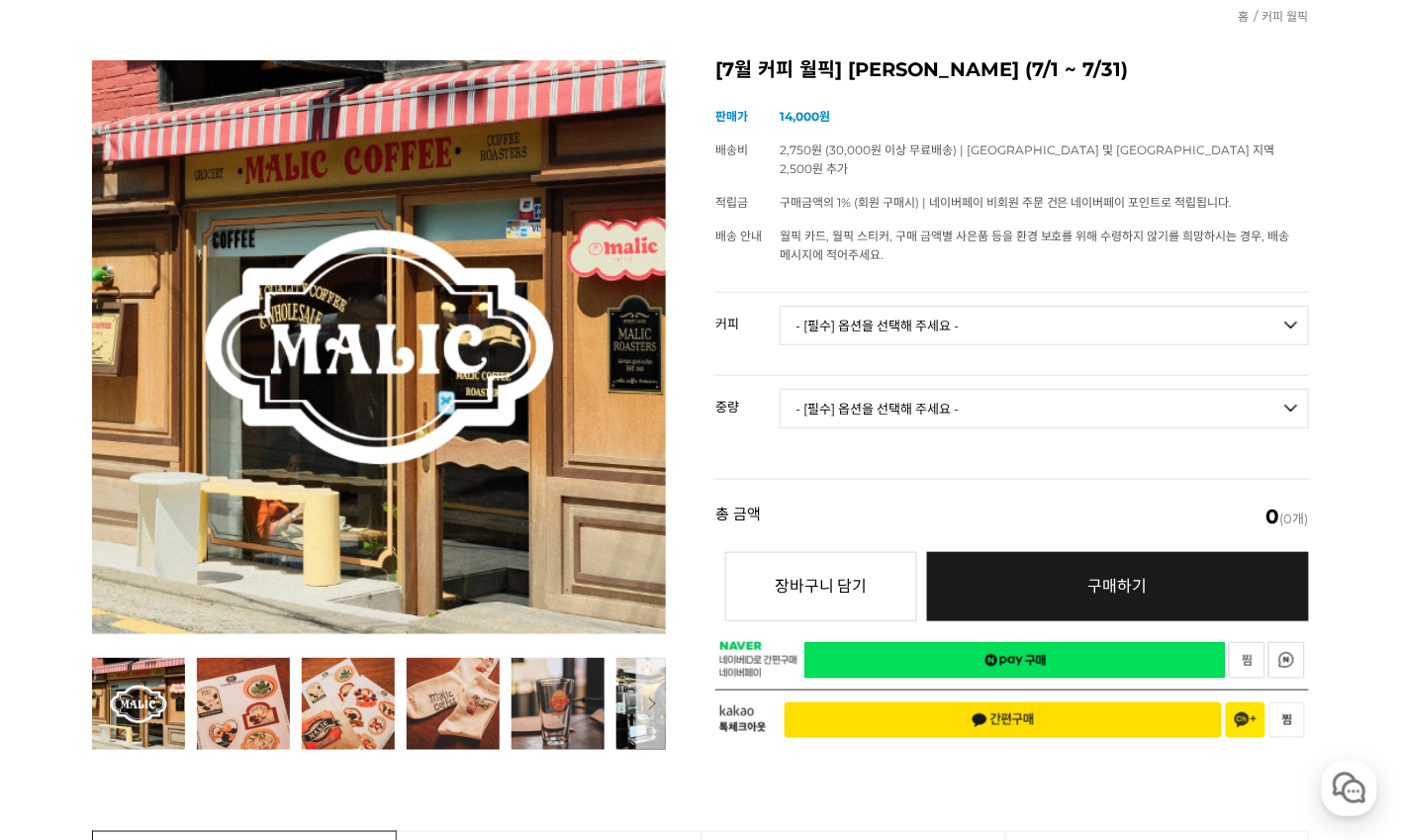 click on "- [필수] 옵션을 선택해 주세요 - ------------------- 언스페셜티 분쇄도 가이드 종이(주문 1개당 최대 1개 제공) 그레이프 쥬스 (언스페셜티 블렌드) 애플 쥬스 (언스페셜티 블렌드) 허니 자몽 쥬스 (언스페셜티 블렌드) [기획상품] 2024 Best of Panama 3종 10g 레시피팩 프루티 블렌드 마일드 블렌드 모닝 블렌드 #1 탄자니아 아카시아 힐스 게이샤 AA 풀리 워시드 [품절] #2 콜롬비아 포파얀 슈가케인 디카페인 #3 에티오피아 알로 타미루 미리가 74158 워시드 #4 에티오피아 첼베사 워시드 디카페인 #5 케냐 뚱구리 AB 풀리 워시드 [품절] #6 에티오피아 버그 우 셀렉션 에얼룸 내추럴 (Lot2) #7 에티오피아 알로 타미루 무라고 74158 클래식 워시드 #8 케냐 은가라투아 AB 워시드 (Lot 159) [품절] [7.4 오픈] #9 온두라스 마리사벨 카바예로 파카마라 워시드 #24 페루 알토 미라도르 게이샤 워시드" at bounding box center [1044, 326] 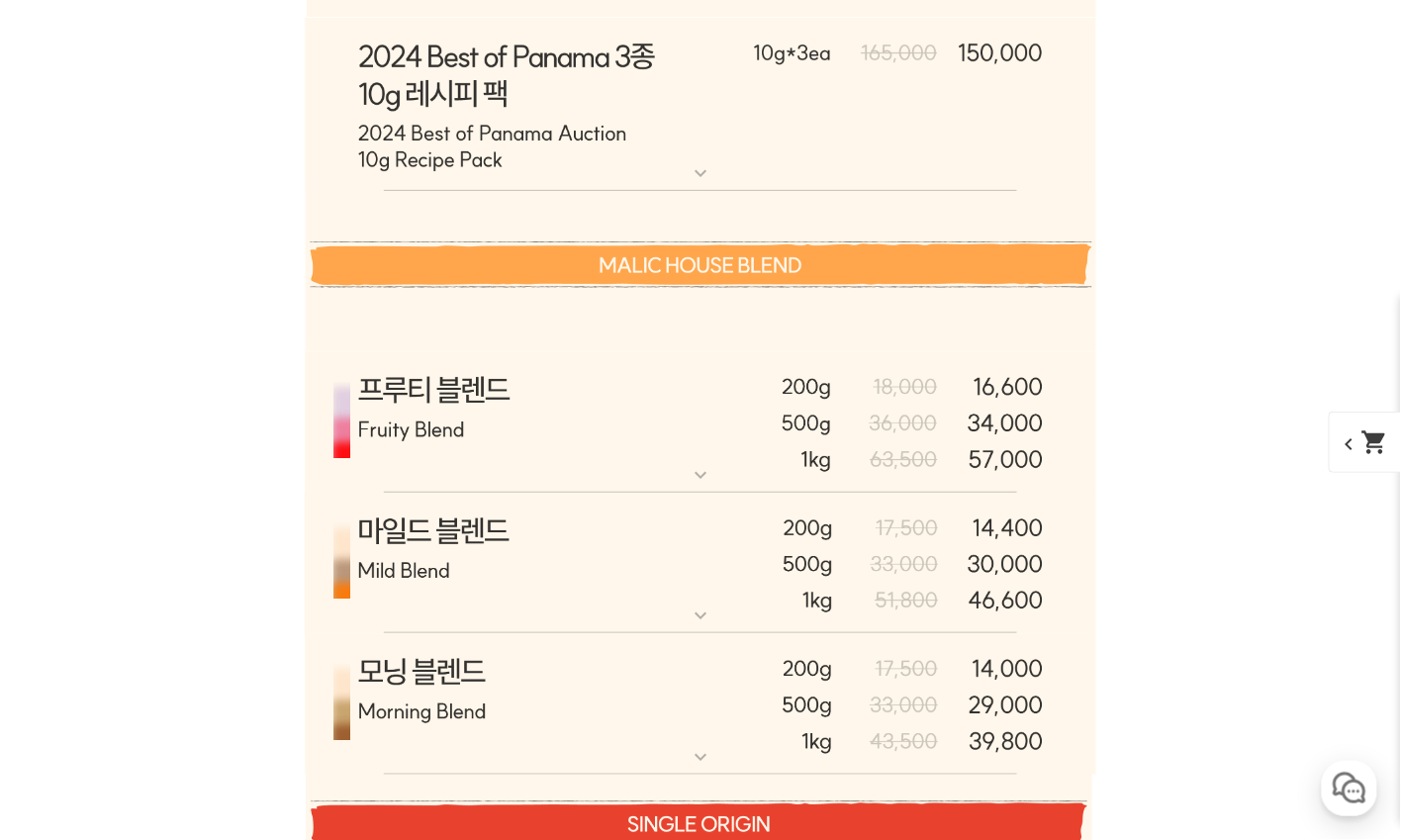 scroll, scrollTop: 6531, scrollLeft: 0, axis: vertical 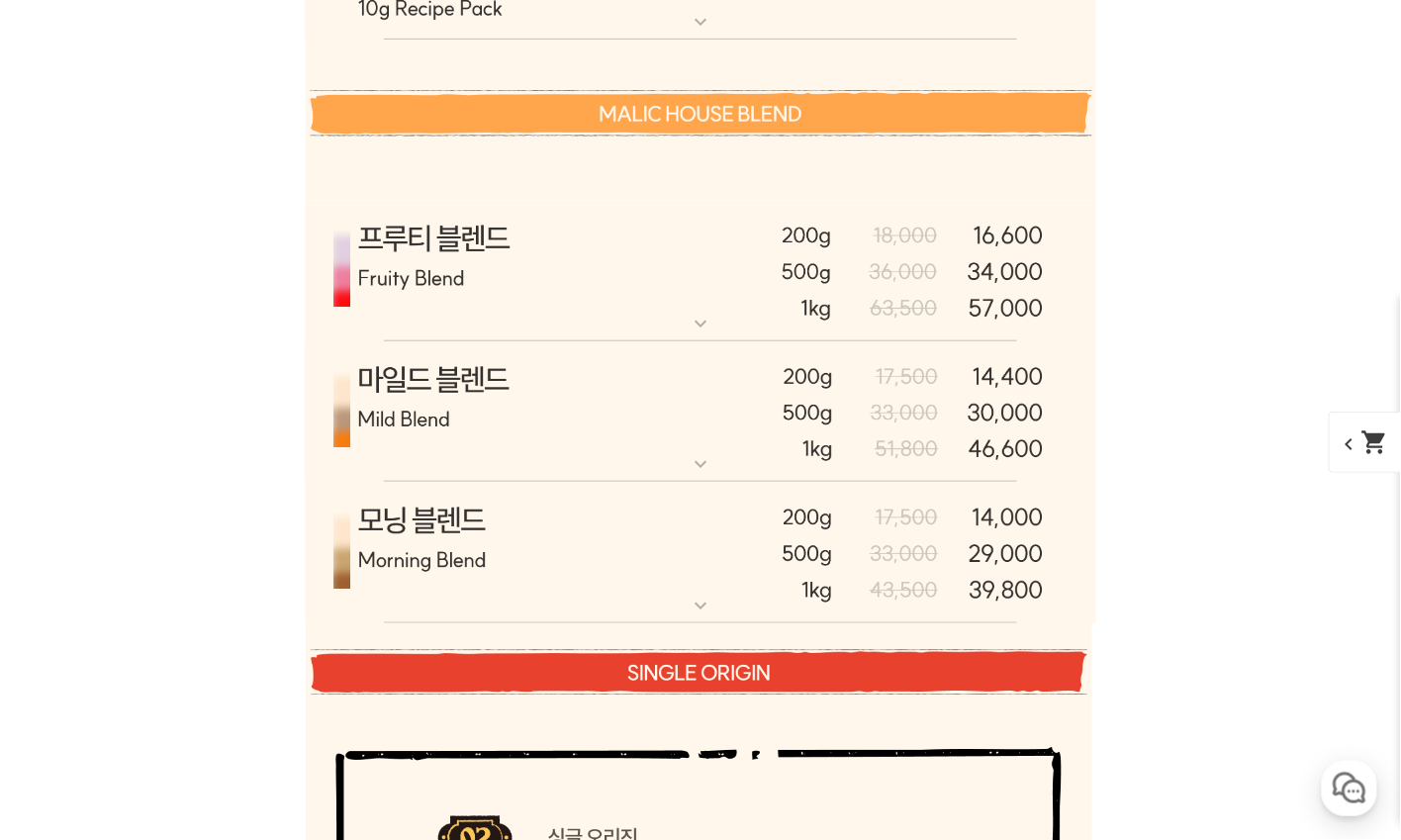 click at bounding box center (700, -47) 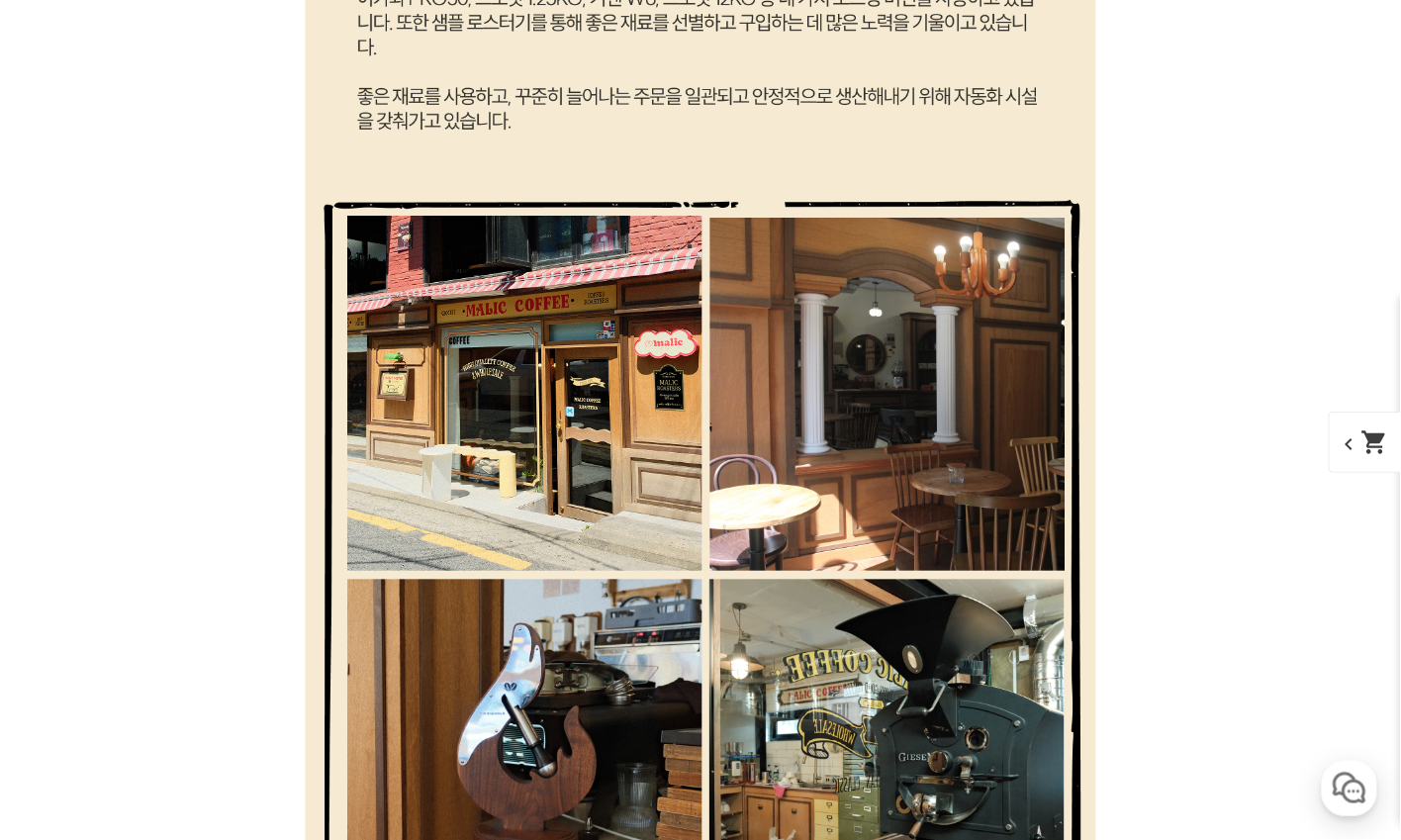 scroll, scrollTop: 3927, scrollLeft: 0, axis: vertical 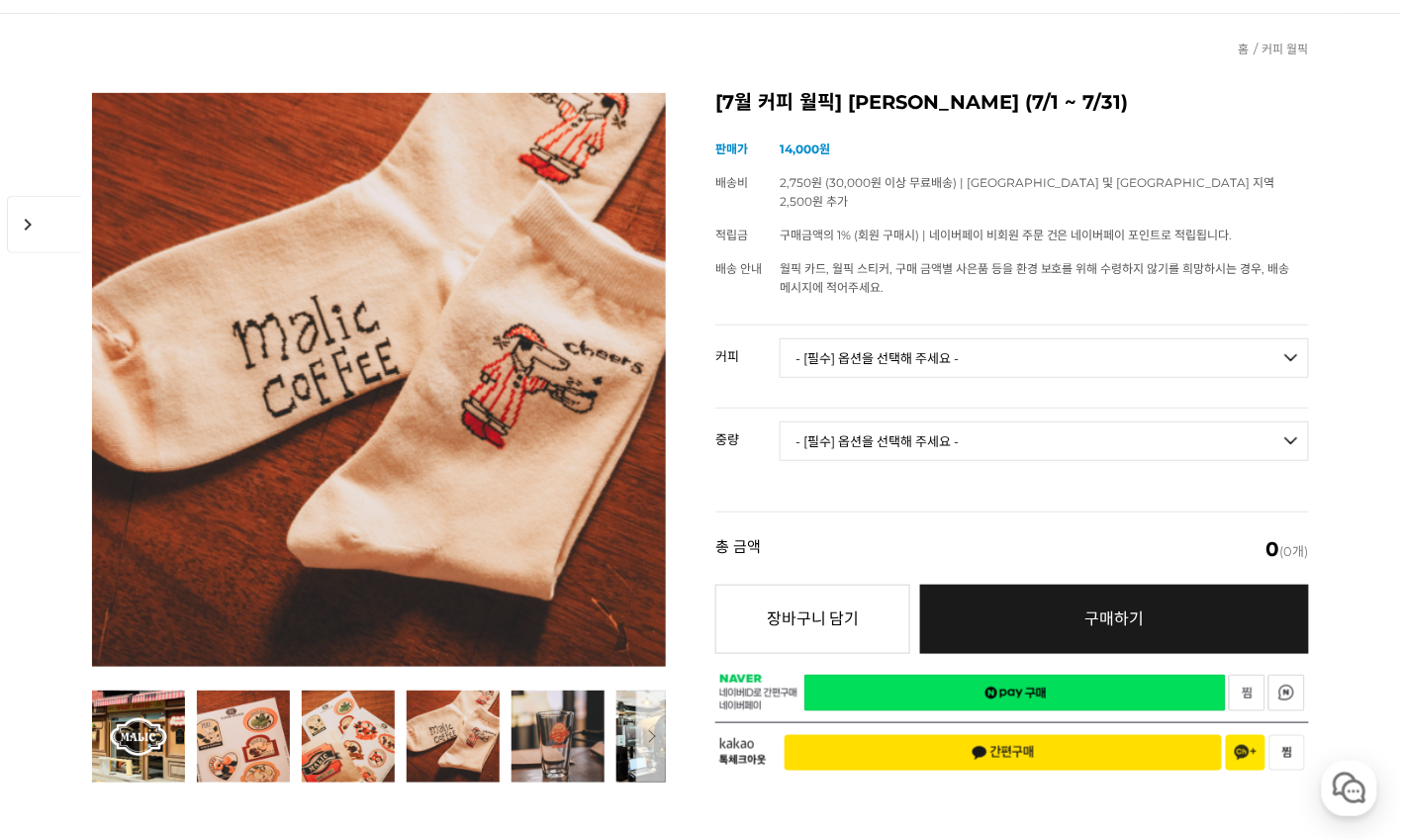click on "- [필수] 옵션을 선택해 주세요 - ------------------- 언스페셜티 분쇄도 가이드 종이(주문 1개당 최대 1개 제공) 그레이프 쥬스 (언스페셜티 블렌드) 애플 쥬스 (언스페셜티 블렌드) 허니 자몽 쥬스 (언스페셜티 블렌드) [기획상품] 2024 Best of Panama 3종 10g 레시피팩 프루티 블렌드 마일드 블렌드 모닝 블렌드 #1 탄자니아 아카시아 힐스 게이샤 AA 풀리 워시드 [품절] #2 콜롬비아 포파얀 슈가케인 디카페인 #3 에티오피아 알로 타미루 미리가 74158 워시드 #4 에티오피아 첼베사 워시드 디카페인 #5 케냐 뚱구리 AB 풀리 워시드 [품절] #6 에티오피아 버그 우 셀렉션 에얼룸 내추럴 (Lot2) #7 에티오피아 알로 타미루 무라고 74158 클래식 워시드 #8 케냐 은가라투아 AB 워시드 (Lot 159) [품절] [7.4 오픈] #9 온두라스 마리사벨 카바예로 파카마라 워시드 #24 페루 알토 미라도르 게이샤 워시드" at bounding box center (1044, 358) 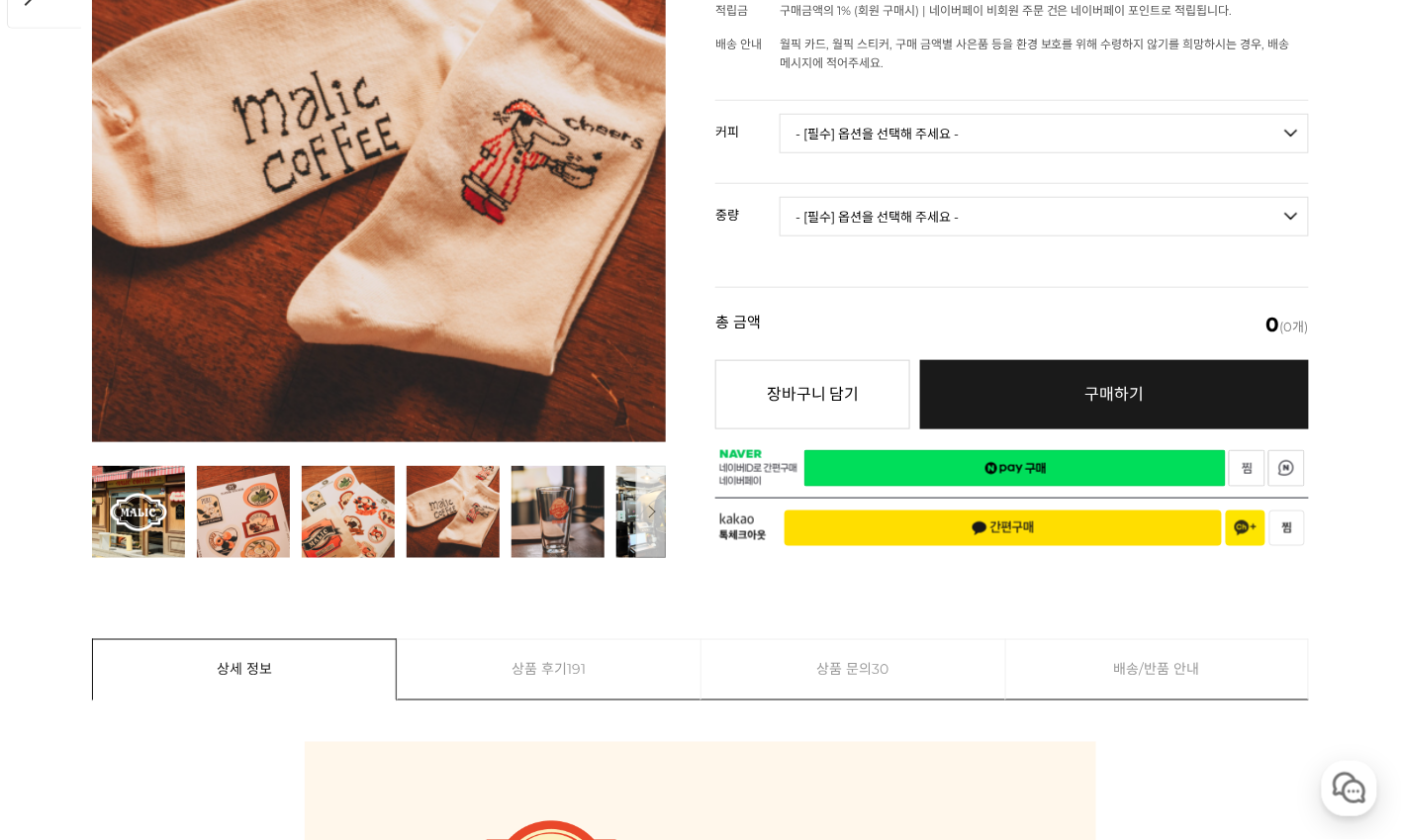 scroll, scrollTop: 164, scrollLeft: 0, axis: vertical 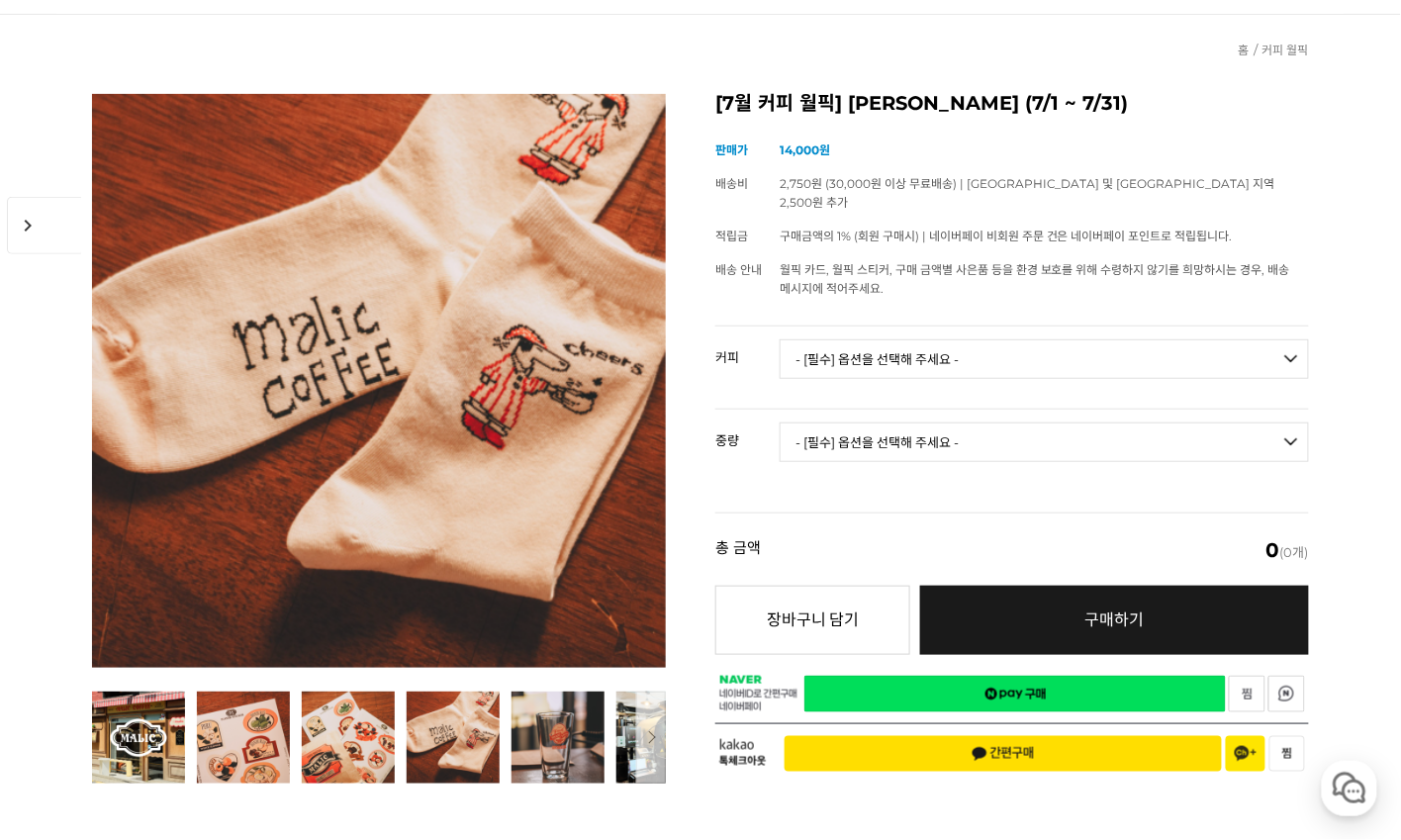 click on "- [필수] 옵션을 선택해 주세요 - ------------------- 언스페셜티 분쇄도 가이드 종이(주문 1개당 최대 1개 제공) 그레이프 쥬스 (언스페셜티 블렌드) 애플 쥬스 (언스페셜티 블렌드) 허니 자몽 쥬스 (언스페셜티 블렌드) [기획상품] 2024 Best of Panama 3종 10g 레시피팩 프루티 블렌드 마일드 블렌드 모닝 블렌드 #1 탄자니아 아카시아 힐스 게이샤 AA 풀리 워시드 [품절] #2 콜롬비아 포파얀 슈가케인 디카페인 #3 에티오피아 알로 타미루 미리가 74158 워시드 #4 에티오피아 첼베사 워시드 디카페인 #5 케냐 뚱구리 AB 풀리 워시드 [품절] #6 에티오피아 버그 우 셀렉션 에얼룸 내추럴 (Lot2) #7 에티오피아 알로 타미루 무라고 74158 클래식 워시드 #8 케냐 은가라투아 AB 워시드 (Lot 159) [품절] [7.4 오픈] #9 온두라스 마리사벨 카바예로 파카마라 워시드 #24 페루 알토 미라도르 게이샤 워시드" at bounding box center [1044, 359] 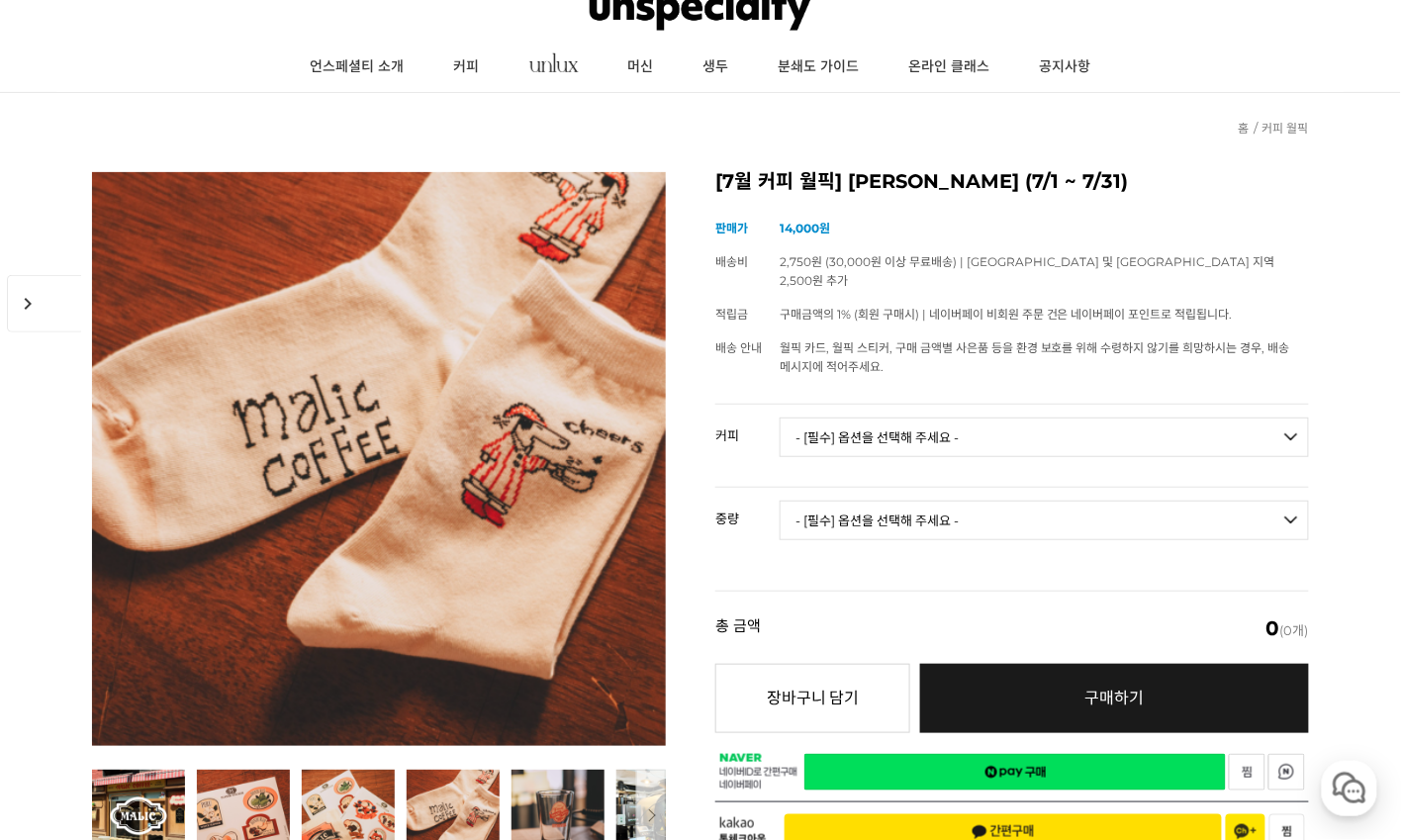 scroll, scrollTop: 86, scrollLeft: 0, axis: vertical 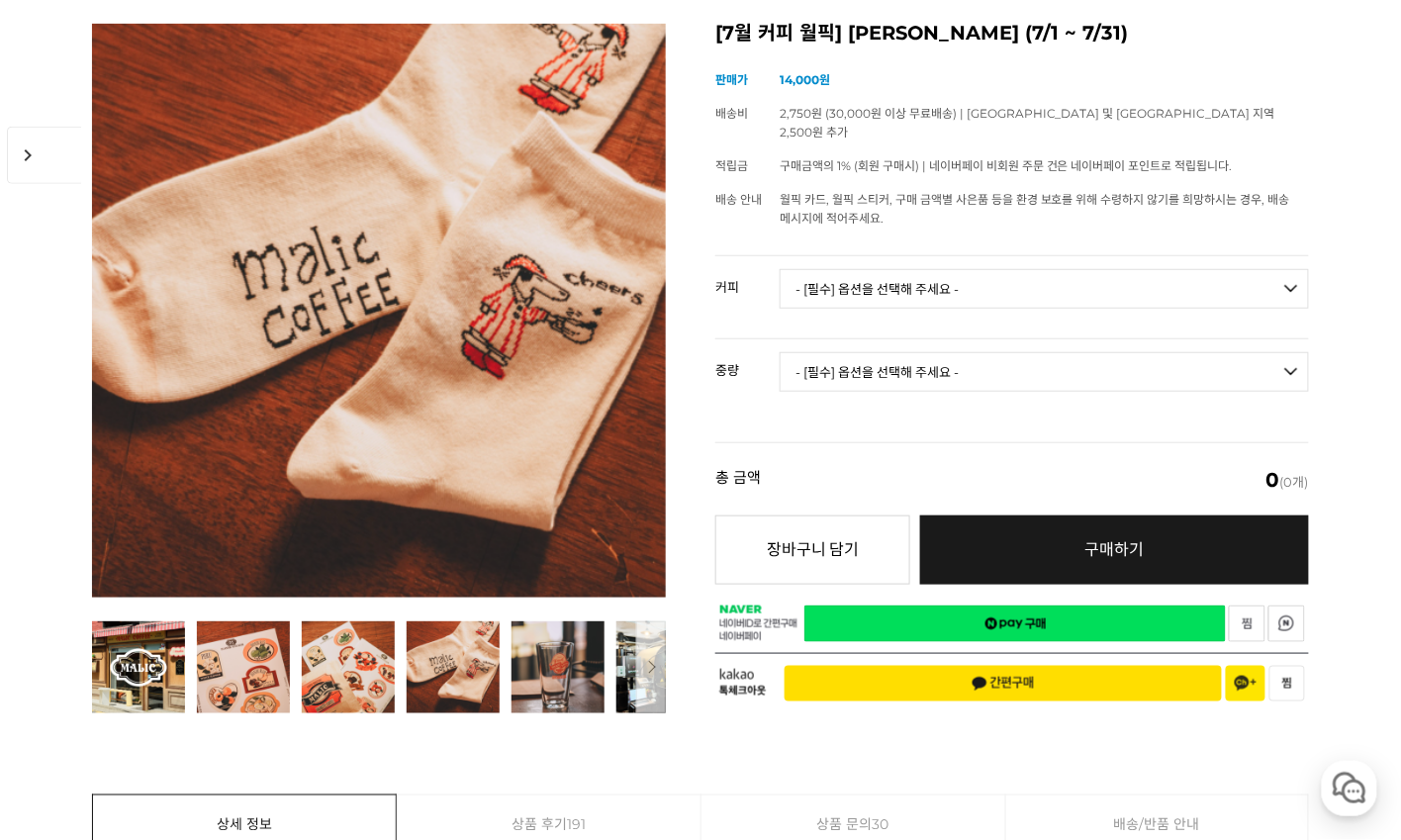 click on "- [필수] 옵션을 선택해 주세요 - ------------------- 언스페셜티 분쇄도 가이드 종이(주문 1개당 최대 1개 제공) 그레이프 쥬스 (언스페셜티 블렌드) 애플 쥬스 (언스페셜티 블렌드) 허니 자몽 쥬스 (언스페셜티 블렌드) [기획상품] 2024 Best of Panama 3종 10g 레시피팩 프루티 블렌드 마일드 블렌드 모닝 블렌드 #1 탄자니아 아카시아 힐스 게이샤 AA 풀리 워시드 [품절] #2 콜롬비아 포파얀 슈가케인 디카페인 #3 에티오피아 알로 타미루 미리가 74158 워시드 #4 에티오피아 첼베사 워시드 디카페인 #5 케냐 뚱구리 AB 풀리 워시드 [품절] #6 에티오피아 버그 우 셀렉션 에얼룸 내추럴 (Lot2) #7 에티오피아 알로 타미루 무라고 74158 클래식 워시드 #8 케냐 은가라투아 AB 워시드 (Lot 159) [품절] [7.4 오픈] #9 온두라스 마리사벨 카바예로 파카마라 워시드 #24 페루 알토 미라도르 게이샤 워시드" at bounding box center (1044, 289) 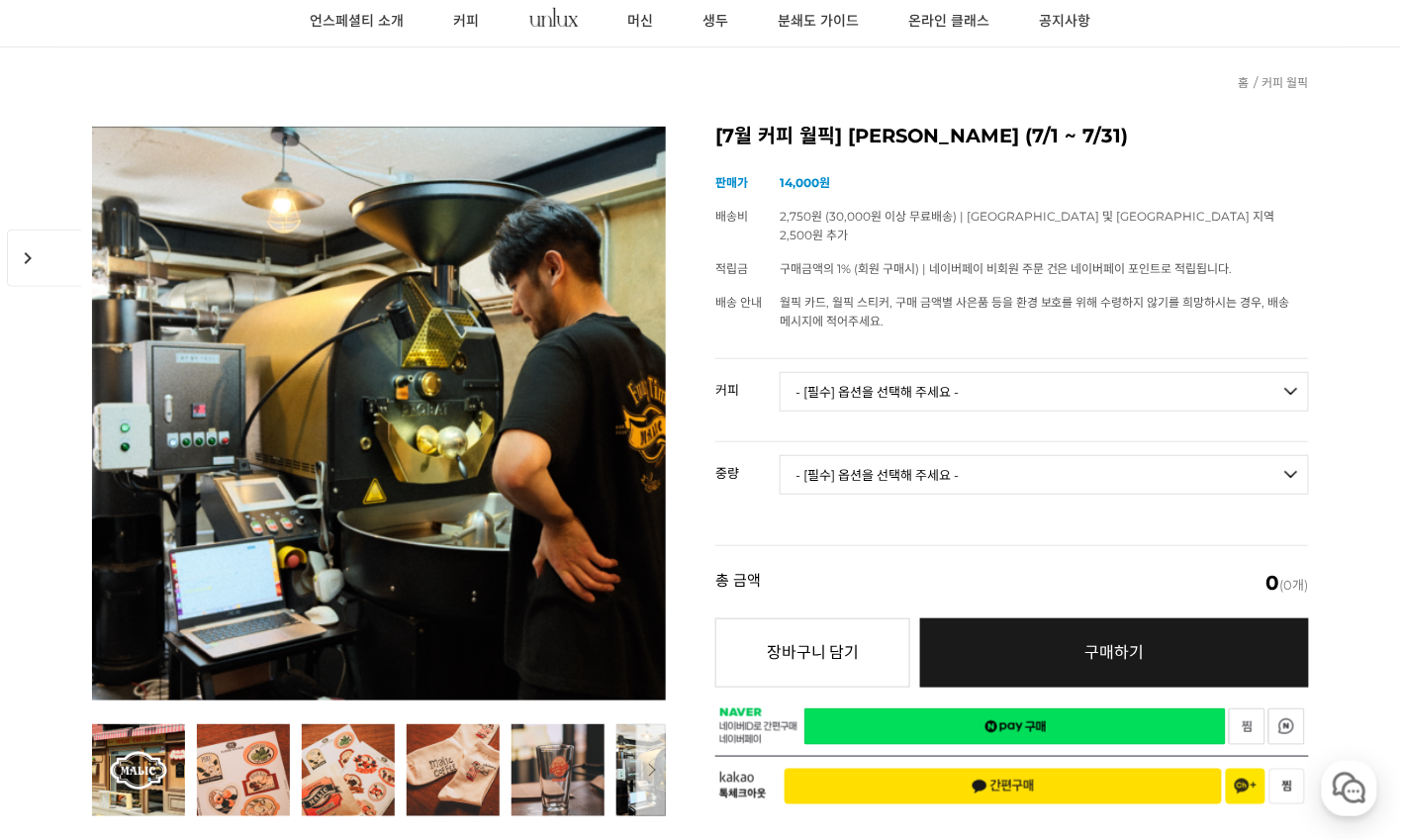 scroll, scrollTop: 426, scrollLeft: 0, axis: vertical 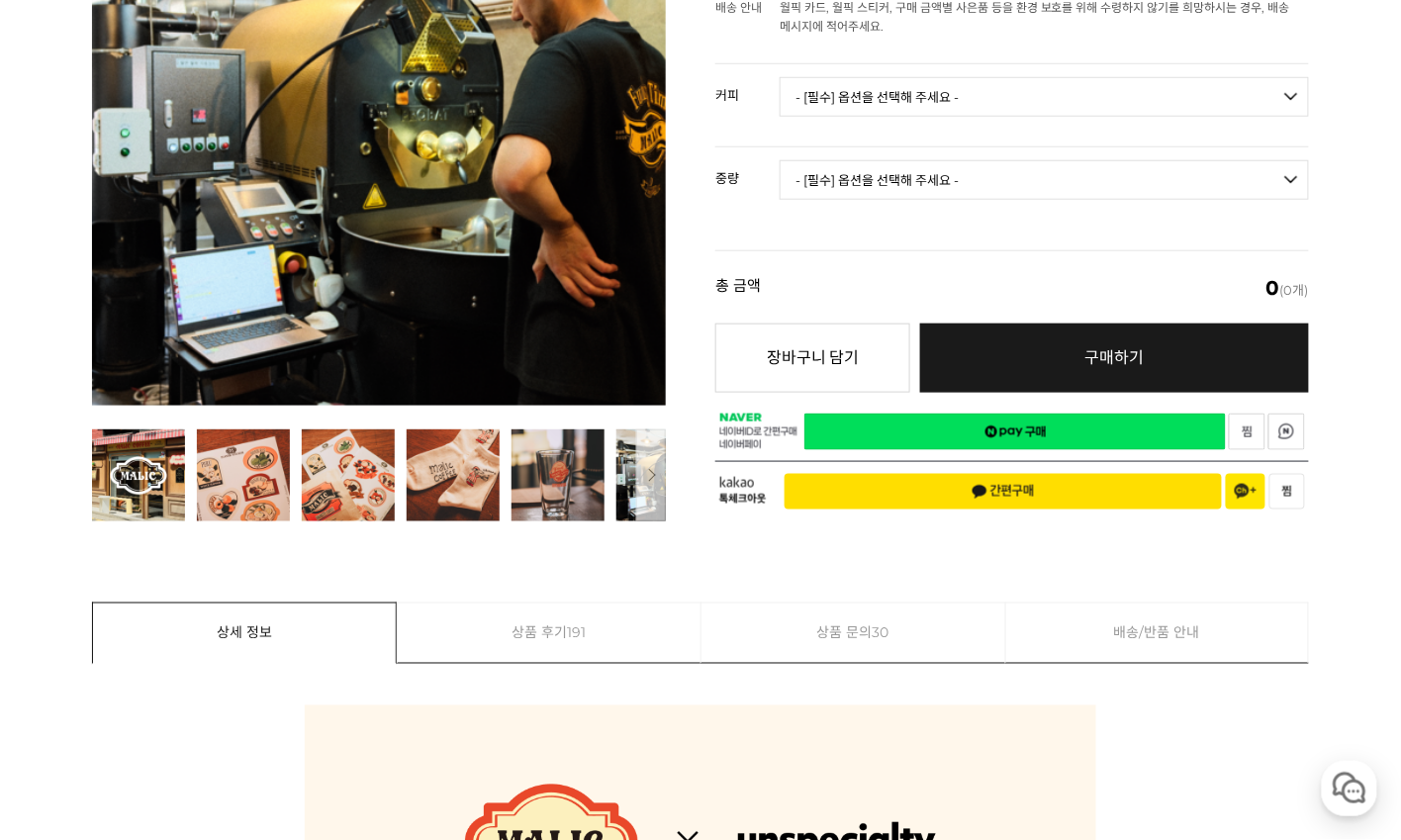 click on "- [필수] 옵션을 선택해 주세요 - ------------------- 언스페셜티 분쇄도 가이드 종이(주문 1개당 최대 1개 제공) 그레이프 쥬스 (언스페셜티 블렌드) 애플 쥬스 (언스페셜티 블렌드) 허니 자몽 쥬스 (언스페셜티 블렌드) [기획상품] 2024 Best of Panama 3종 10g 레시피팩 프루티 블렌드 마일드 블렌드 모닝 블렌드 #1 탄자니아 아카시아 힐스 게이샤 AA 풀리 워시드 [품절] #2 콜롬비아 포파얀 슈가케인 디카페인 #3 에티오피아 알로 타미루 미리가 74158 워시드 #4 에티오피아 첼베사 워시드 디카페인 #5 케냐 뚱구리 AB 풀리 워시드 [품절] #6 에티오피아 버그 우 셀렉션 에얼룸 내추럴 (Lot2) #7 에티오피아 알로 타미루 무라고 74158 클래식 워시드 #8 케냐 은가라투아 AB 워시드 (Lot 159) [품절] [7.4 오픈] #9 온두라스 마리사벨 카바예로 파카마라 워시드 #24 페루 알토 미라도르 게이샤 워시드" at bounding box center [1044, 97] 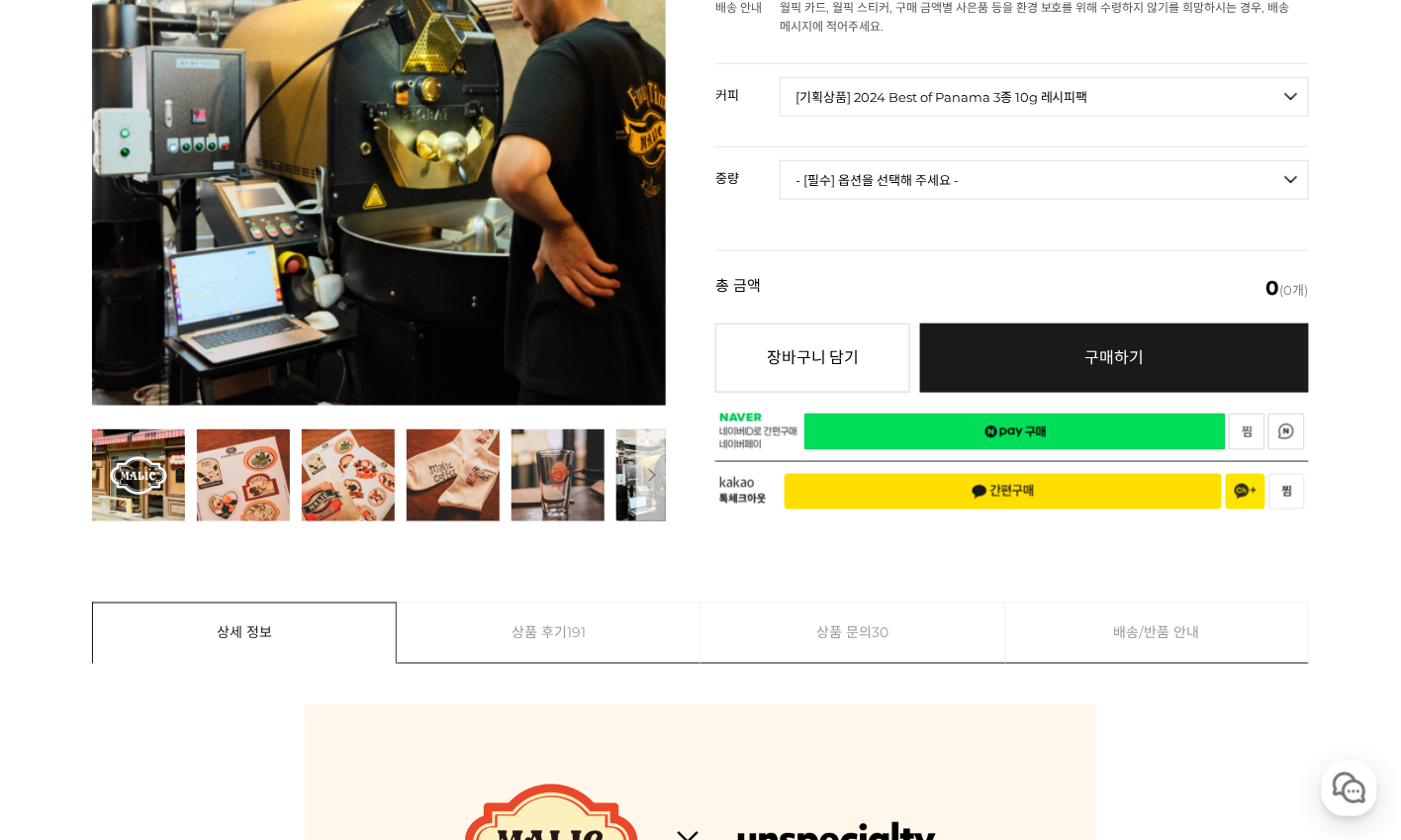 click on "- [필수] 옵션을 선택해 주세요 - ------------------- 해당없음" at bounding box center (1044, 180) 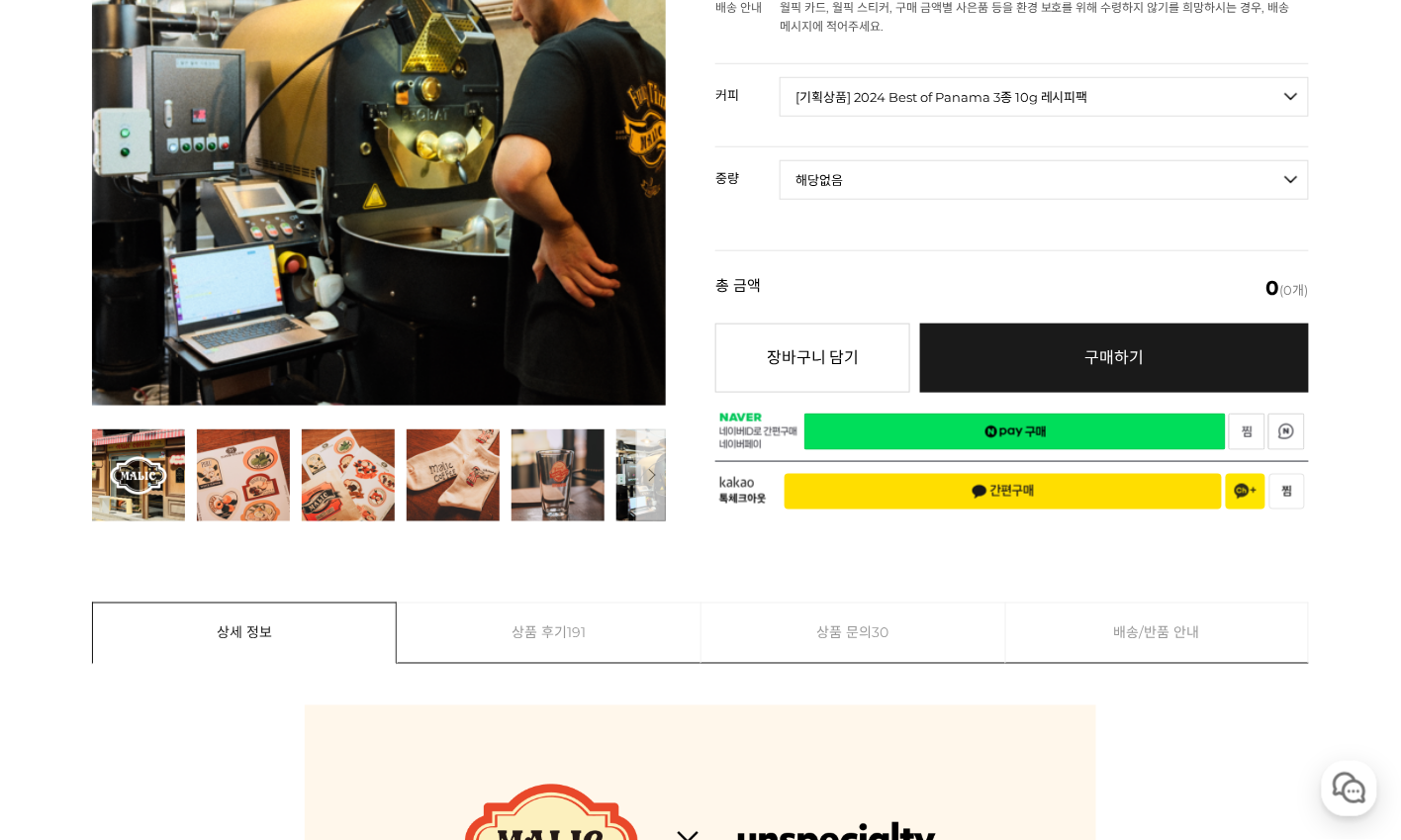 select on "*" 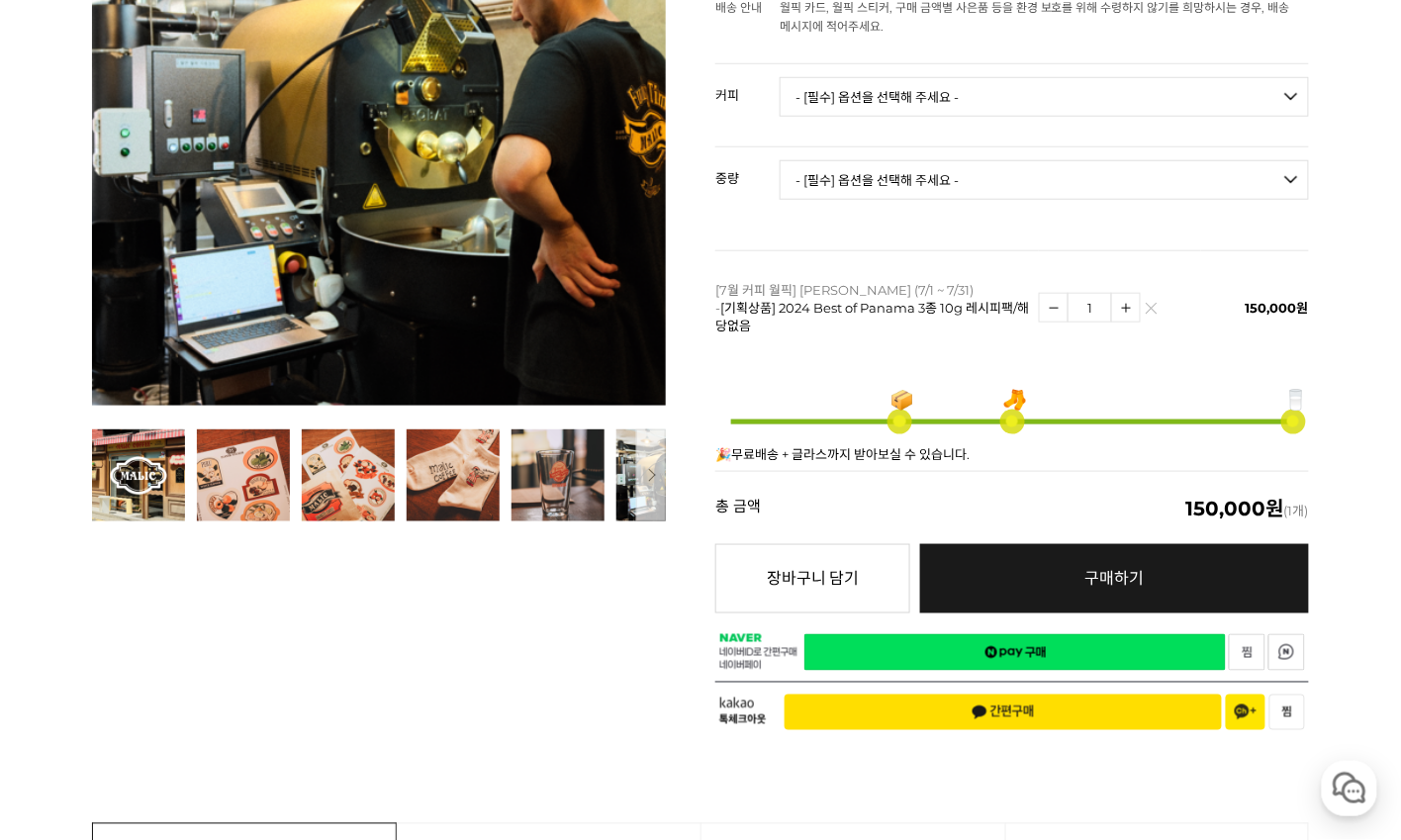 click at bounding box center (1126, 308) 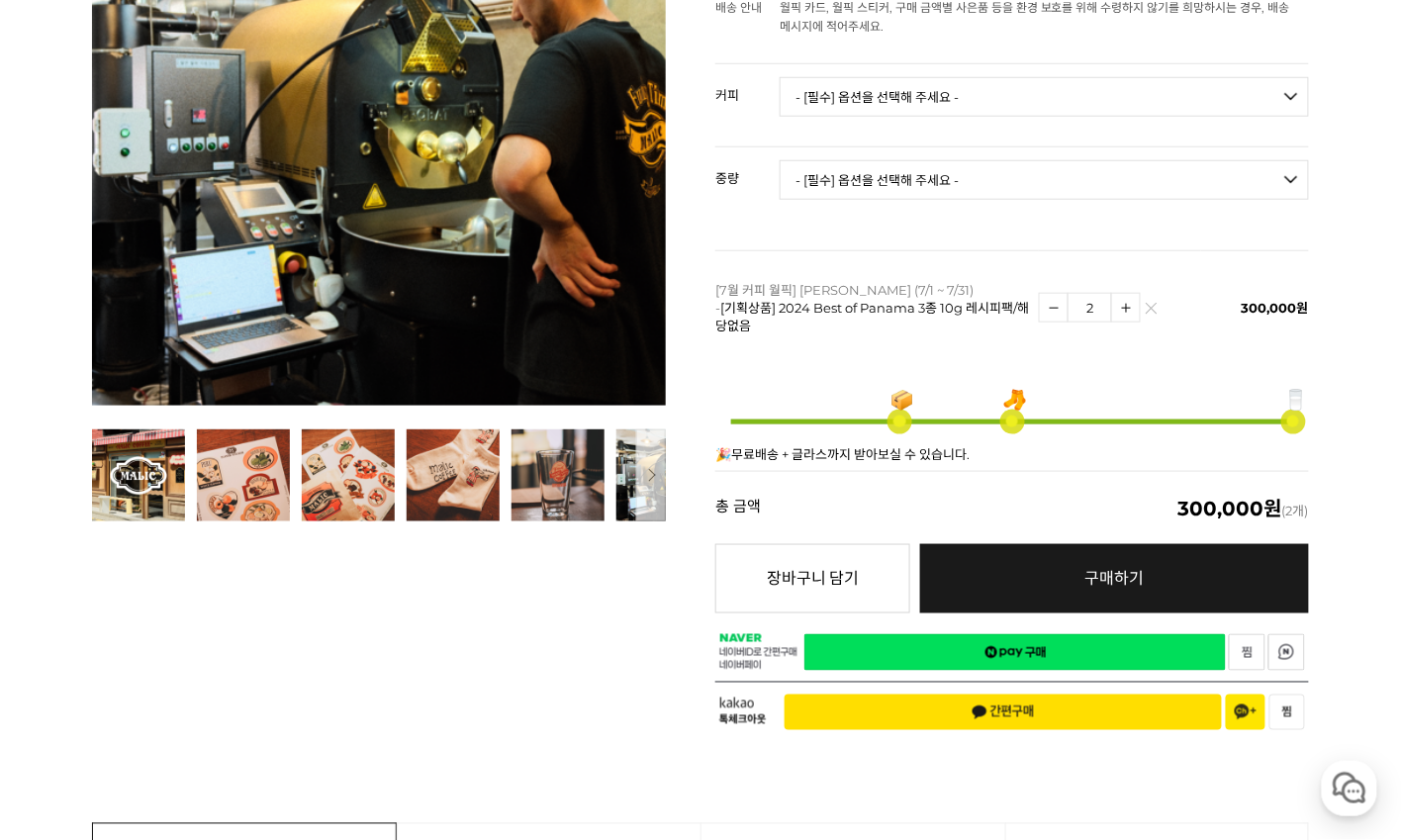 click on "[7월 커피 월픽] 말릭 커피 (7/1 ~ 7/31)  -  [기획상품] 2024 Best of Panama 3종 10g 레시피팩/해당없음" at bounding box center [872, 308] 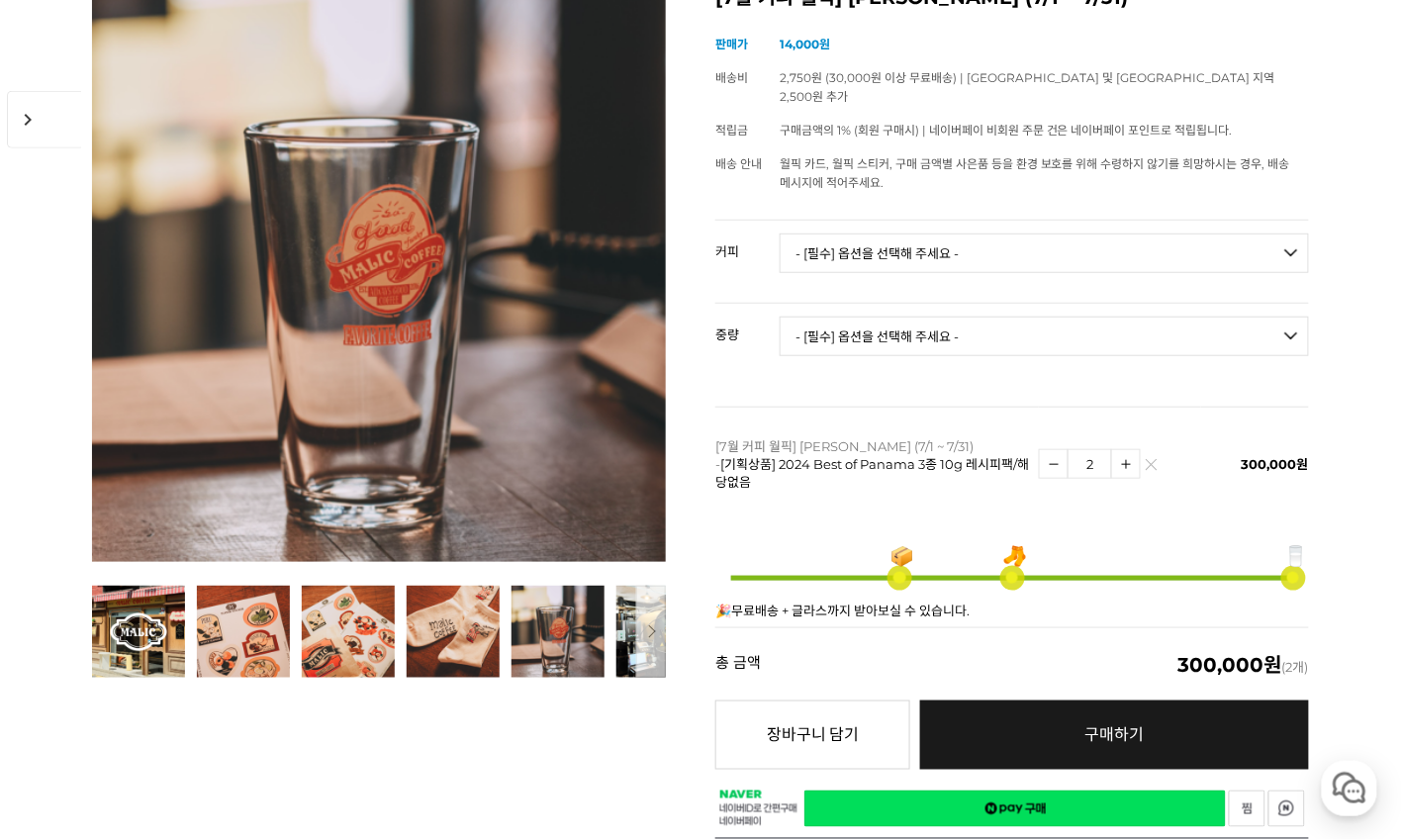 scroll, scrollTop: 450, scrollLeft: 0, axis: vertical 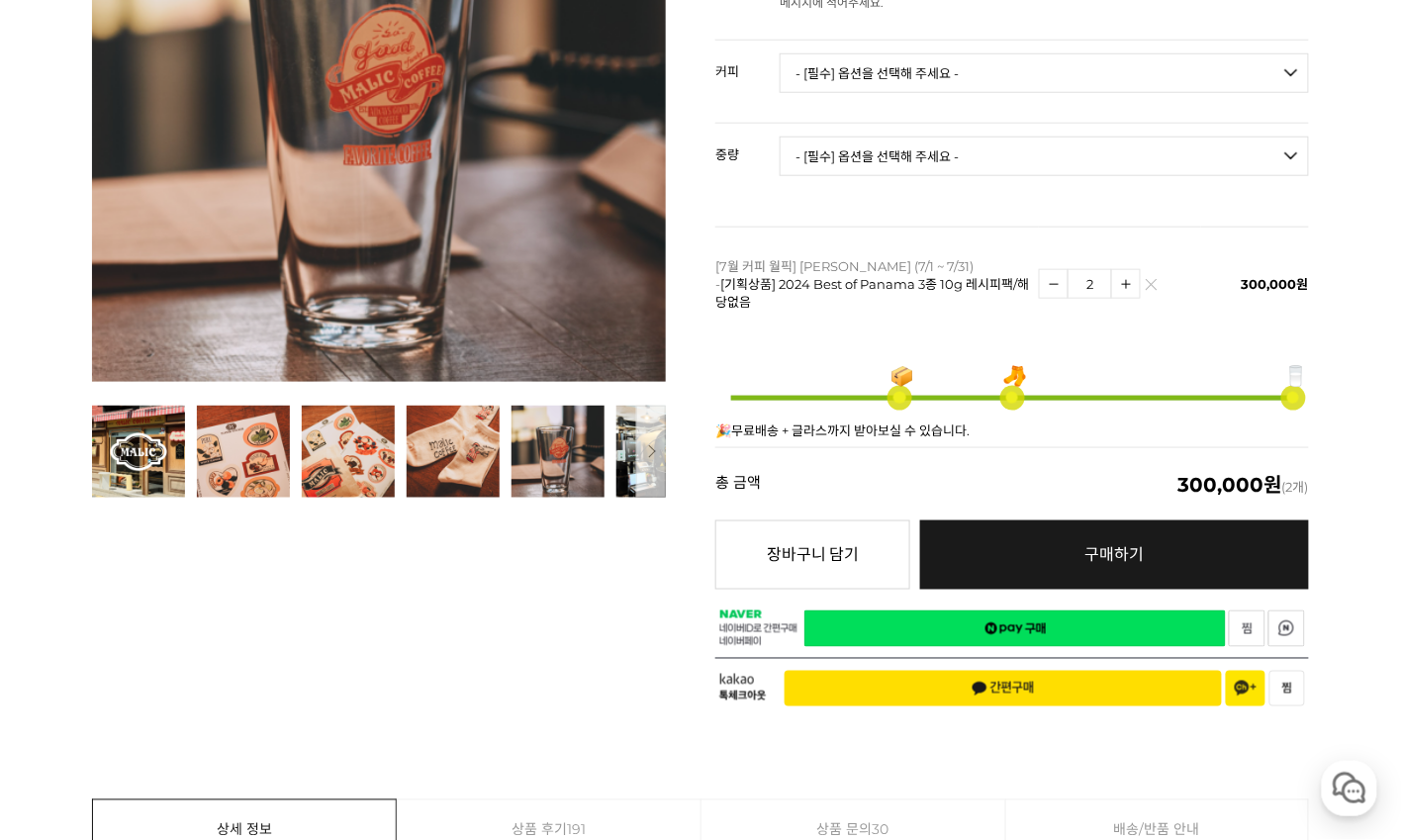 drag, startPoint x: 860, startPoint y: 360, endPoint x: 1019, endPoint y: 364, distance: 159.05031 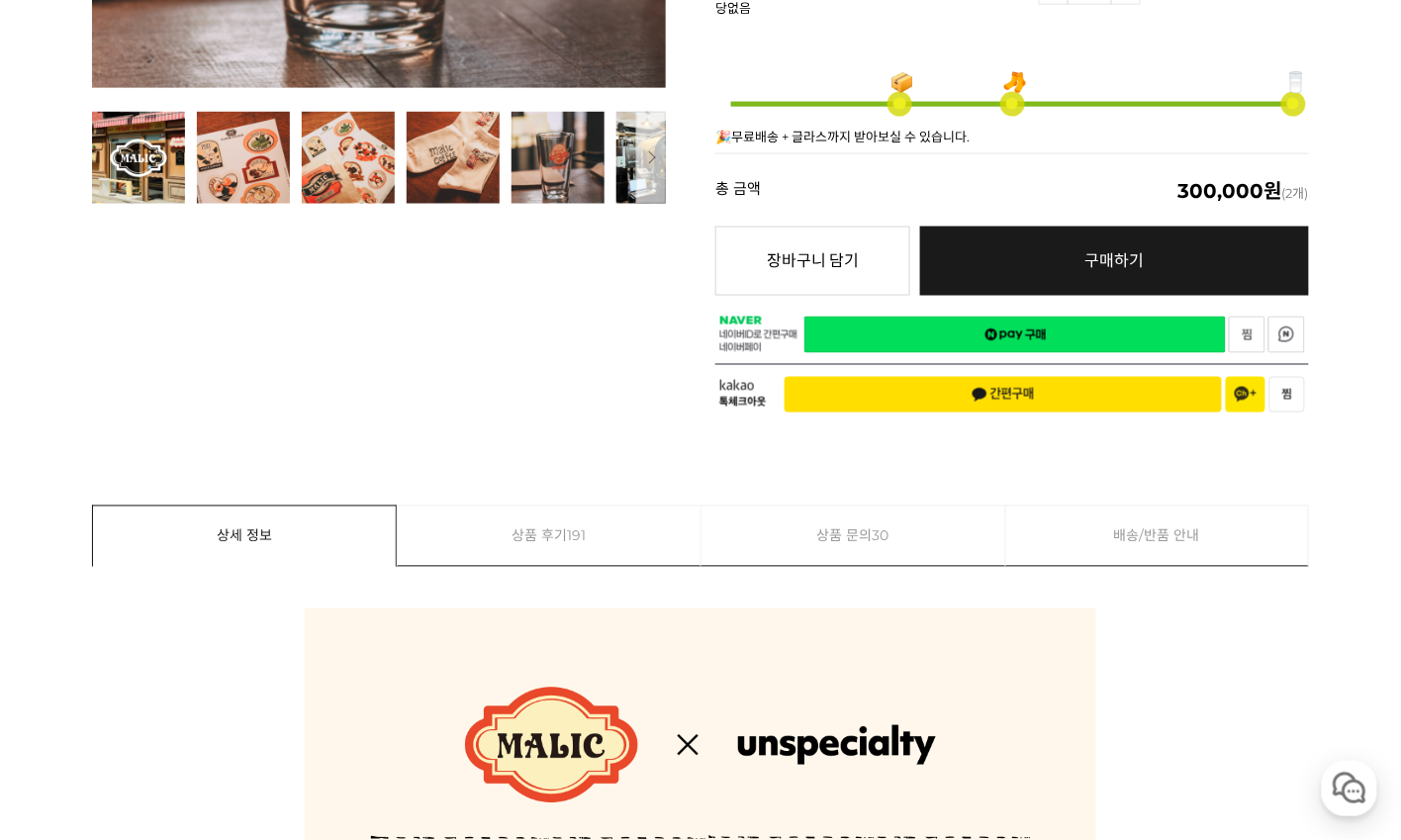 scroll, scrollTop: 343, scrollLeft: 0, axis: vertical 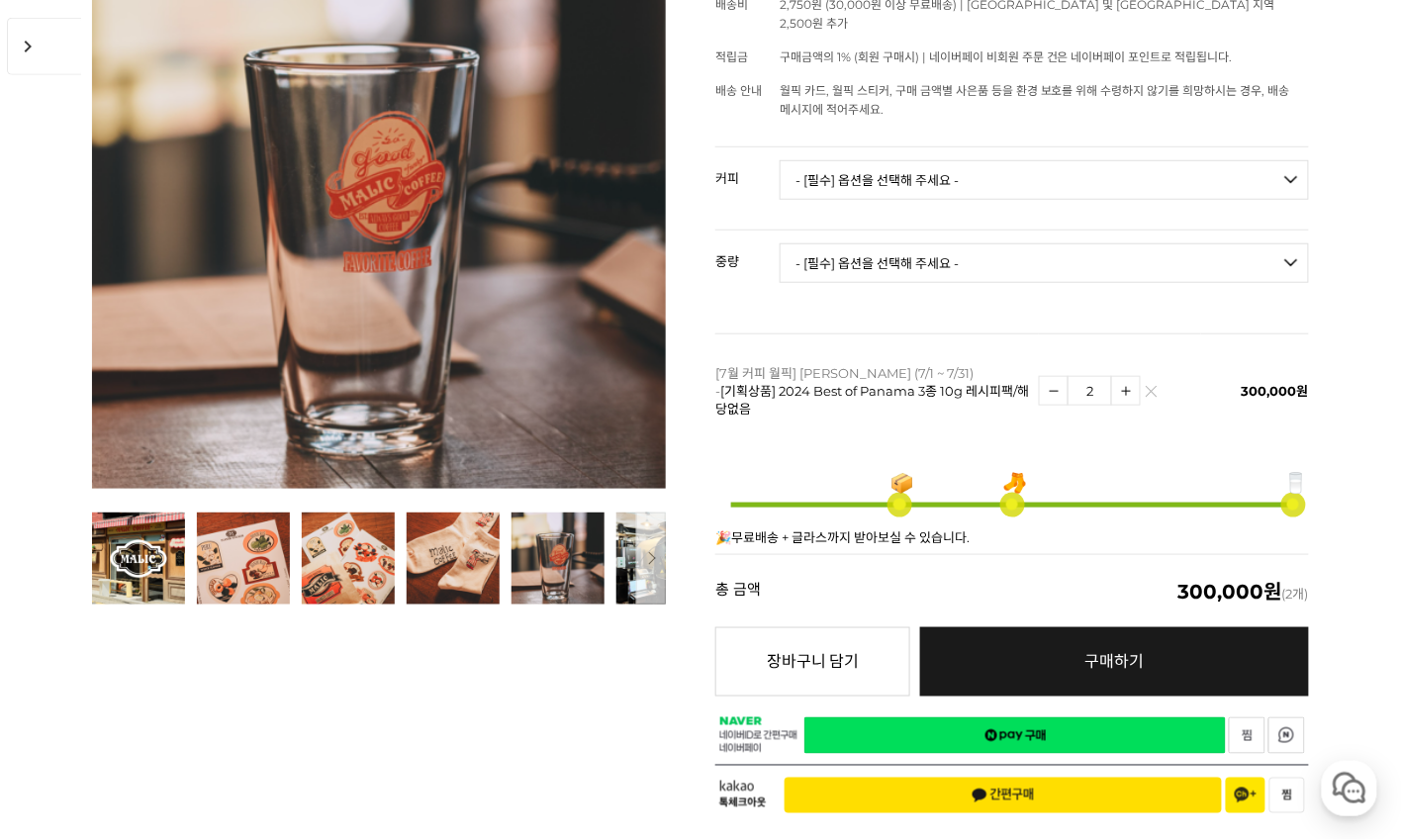 drag, startPoint x: 1309, startPoint y: 452, endPoint x: 1253, endPoint y: 460, distance: 56.568542 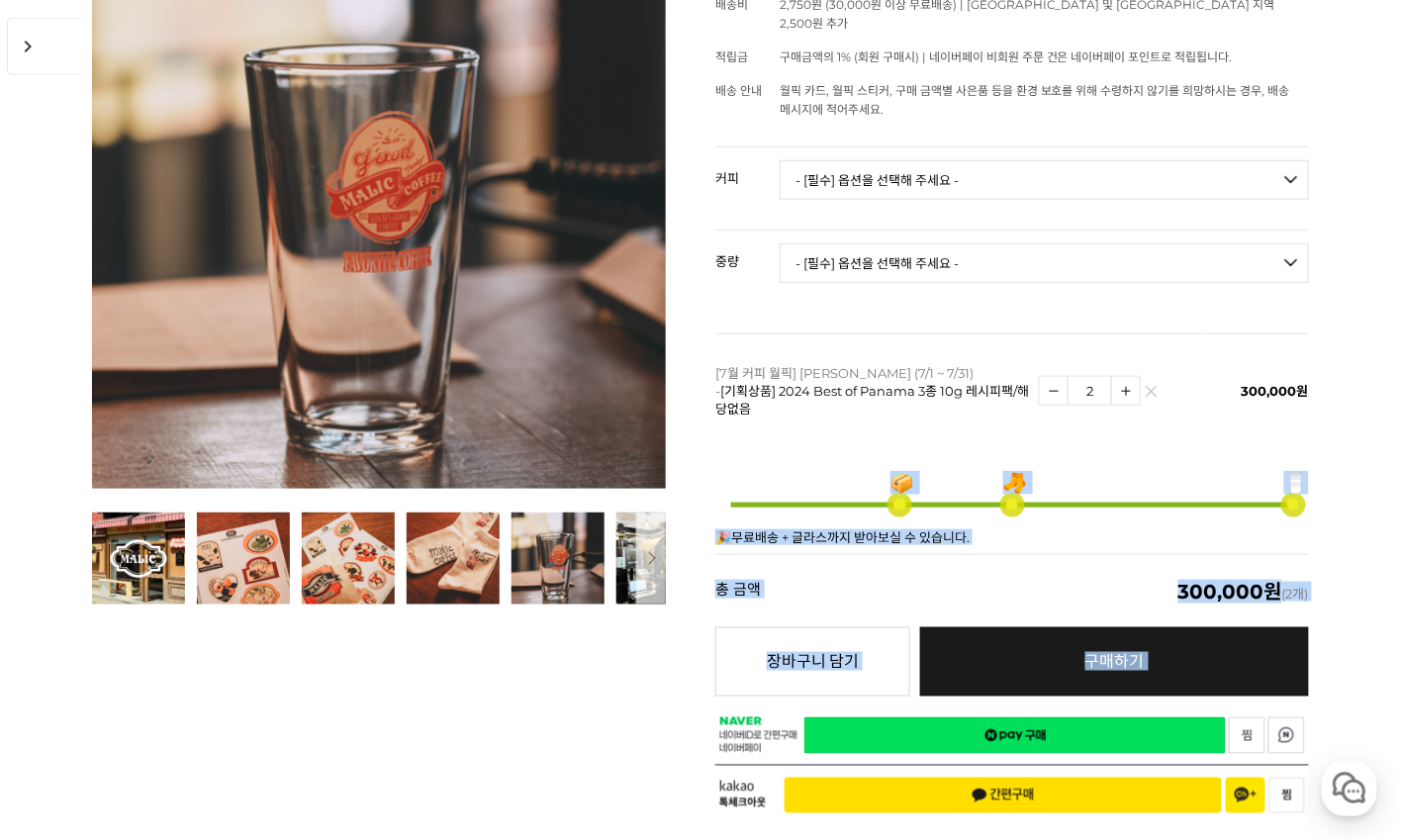 drag, startPoint x: 1281, startPoint y: 450, endPoint x: 1310, endPoint y: 452, distance: 29.068884 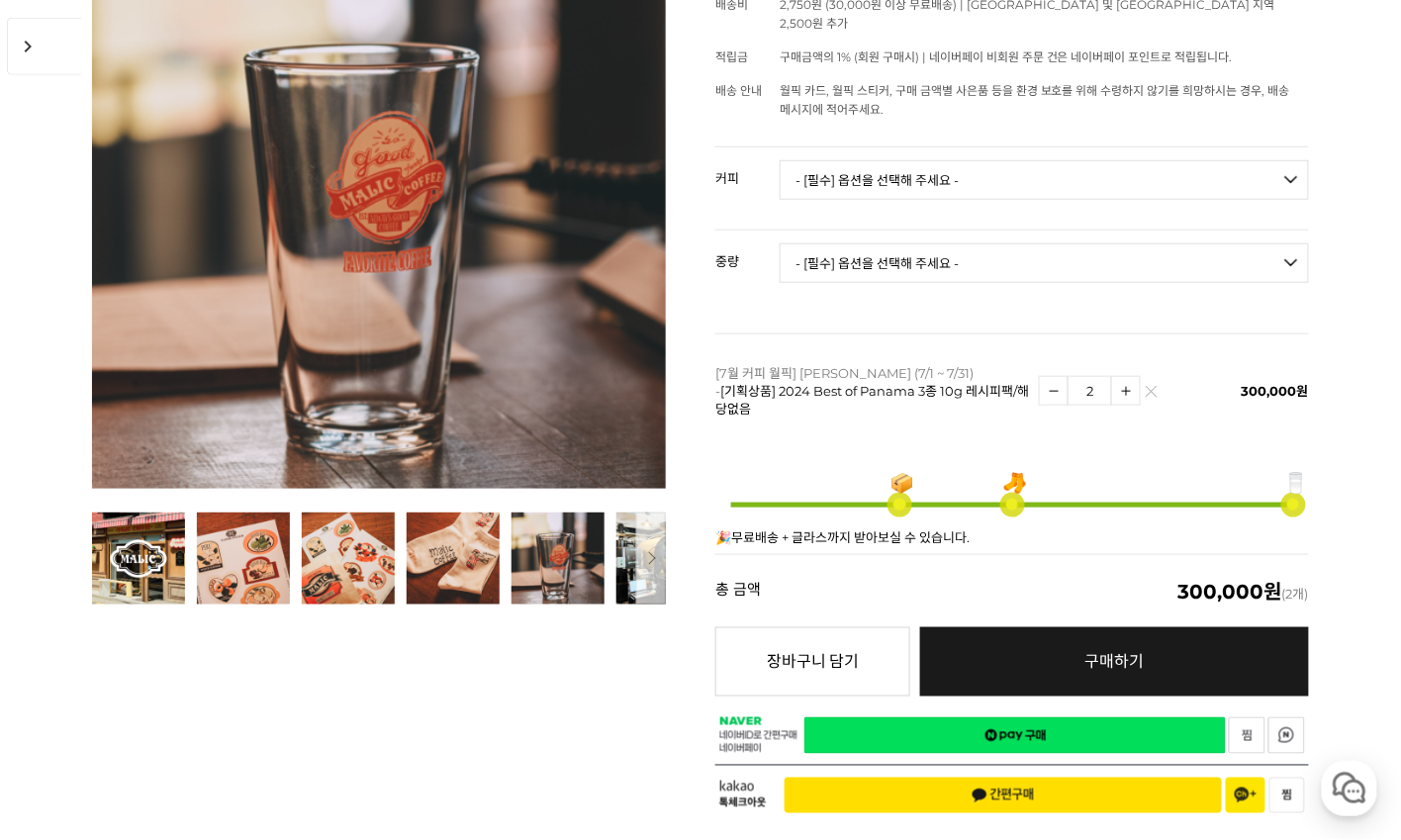 click on "뒤로가기
현재 위치
홈
커피 월픽
상품 상세 정보
이전 다음" at bounding box center [700, 7430] 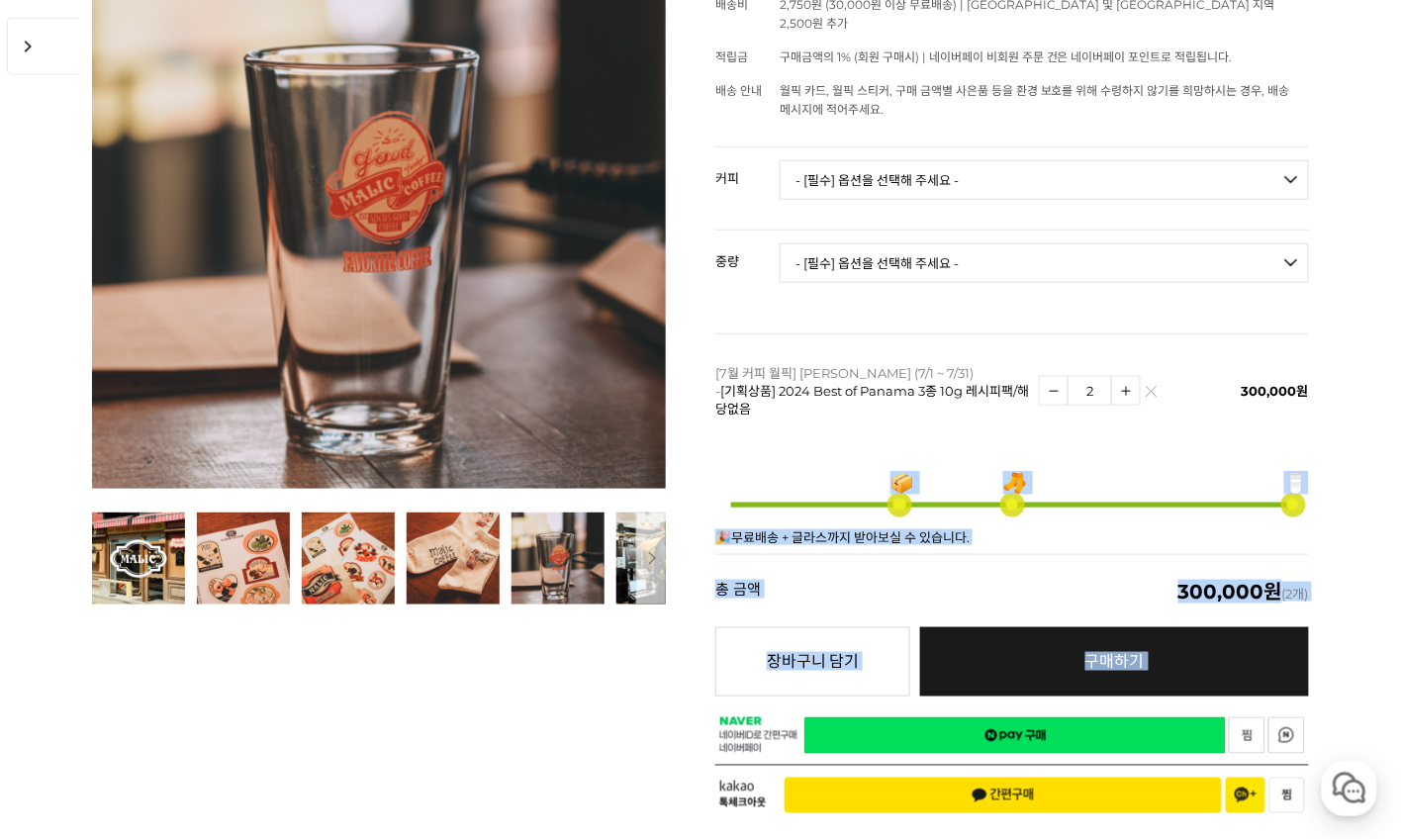 drag, startPoint x: 1319, startPoint y: 456, endPoint x: 1012, endPoint y: 469, distance: 307.27512 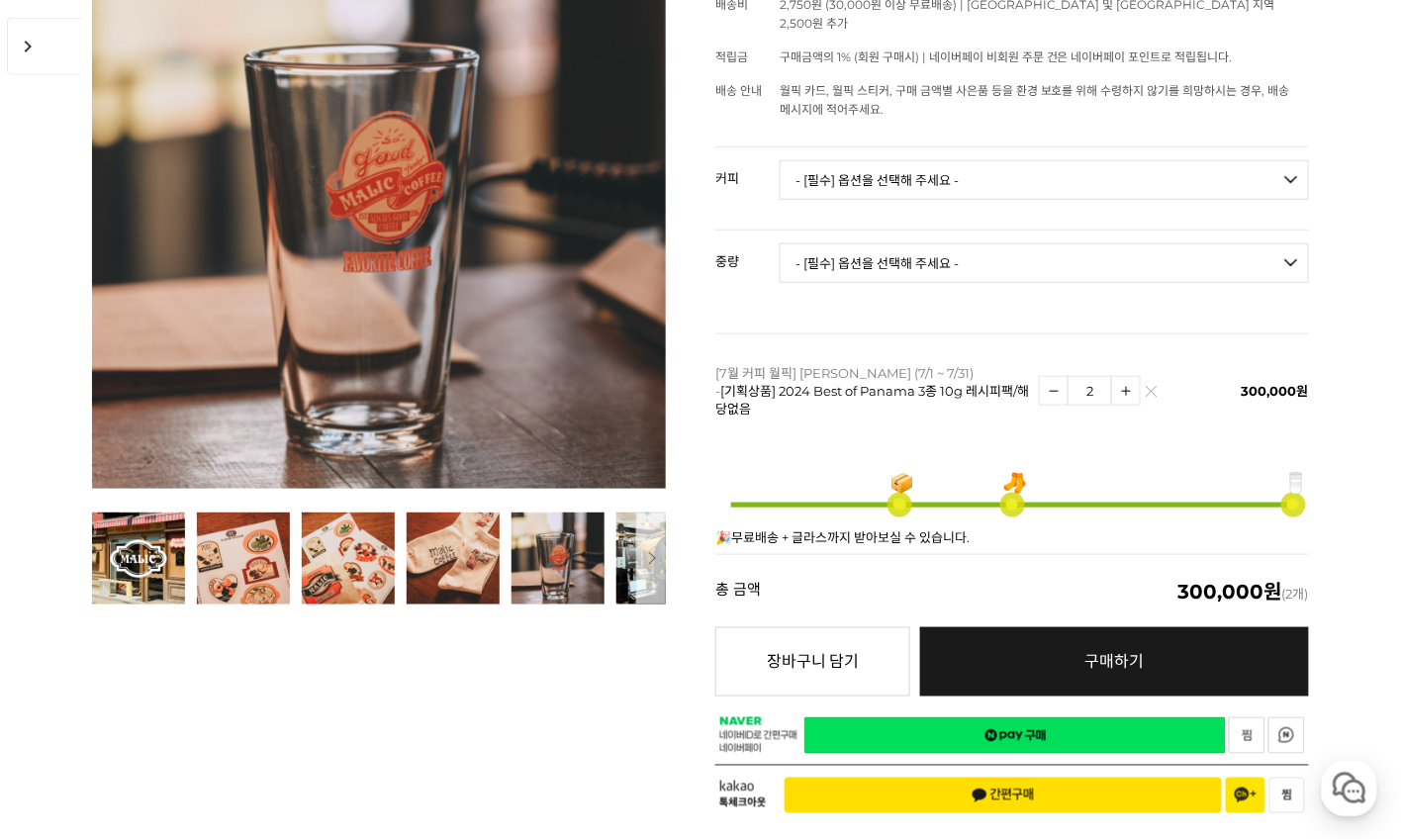 click at bounding box center (1290, 505) 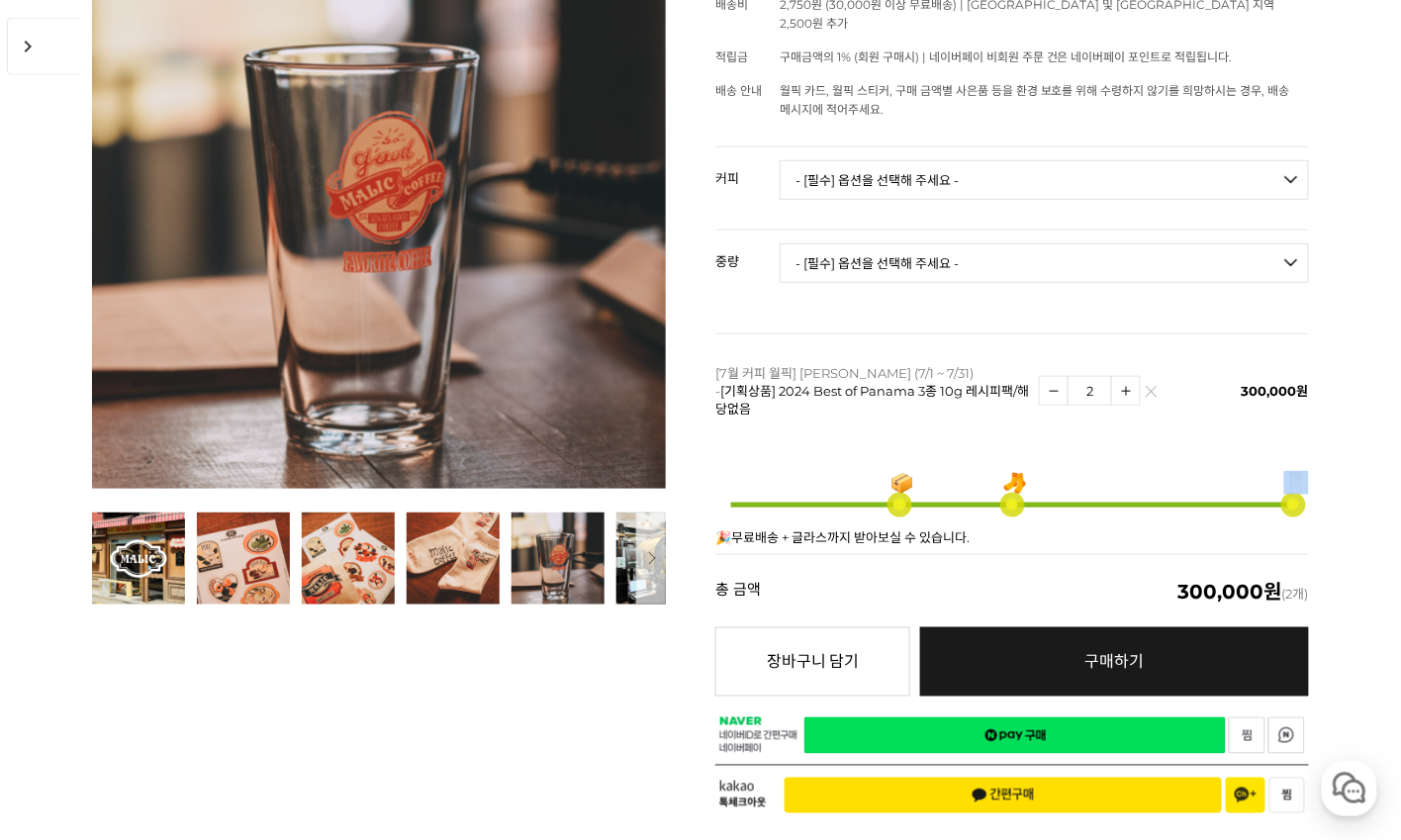 click on "🥛" at bounding box center [1296, 483] 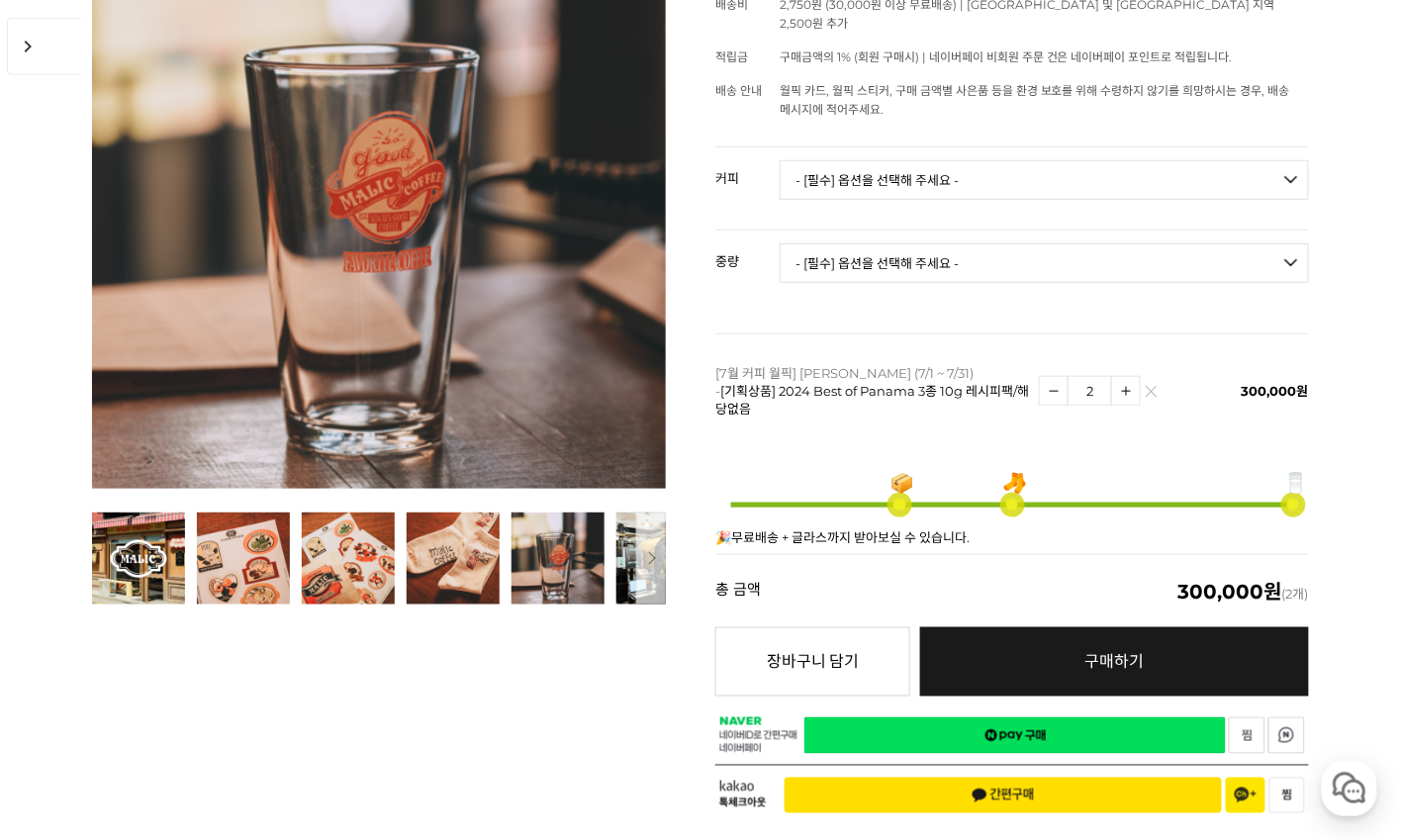 click on "뒤로가기
현재 위치
홈
커피 월픽
상품 상세 정보
이전 다음" at bounding box center [700, 7430] 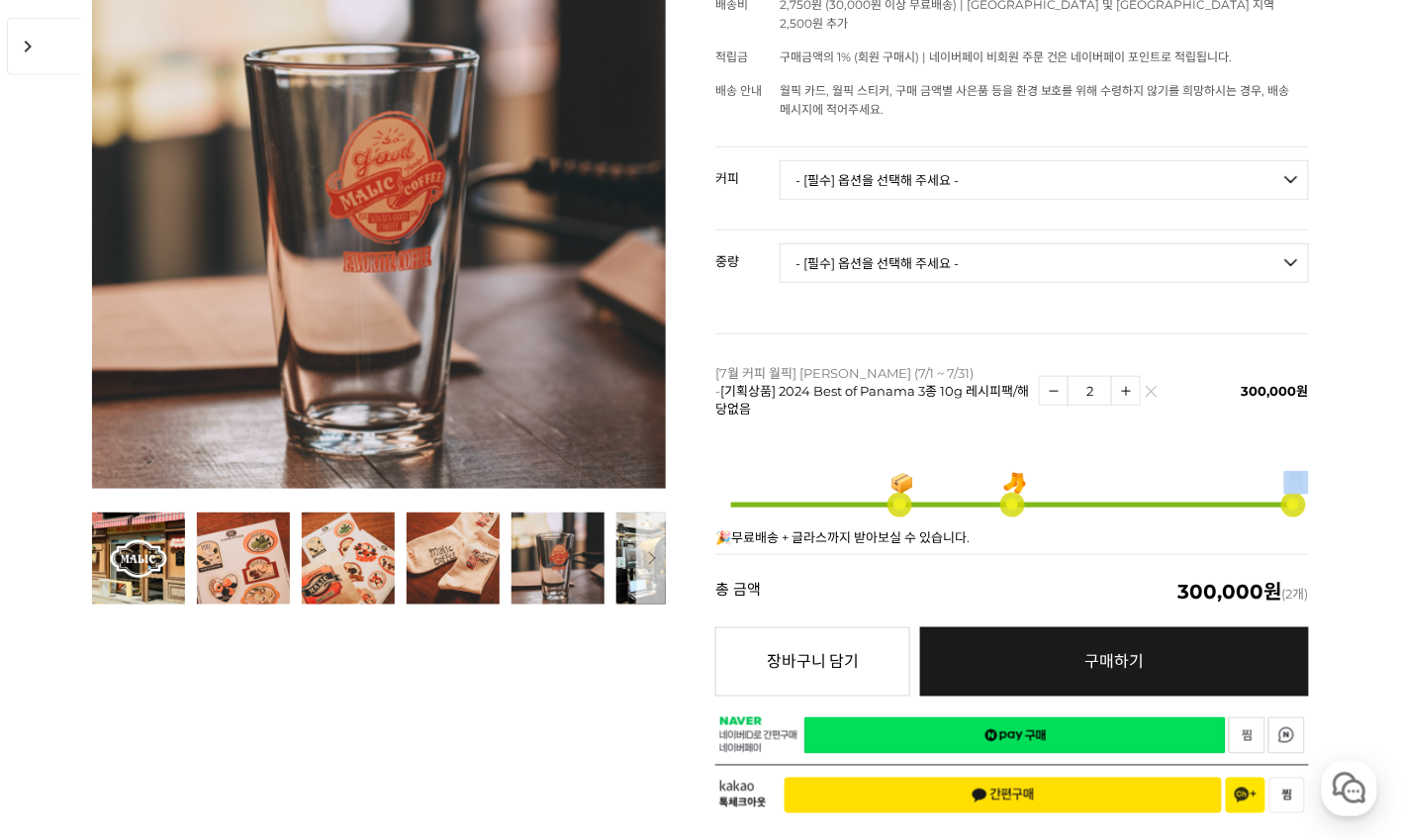 click on "🥛" at bounding box center [1296, 483] 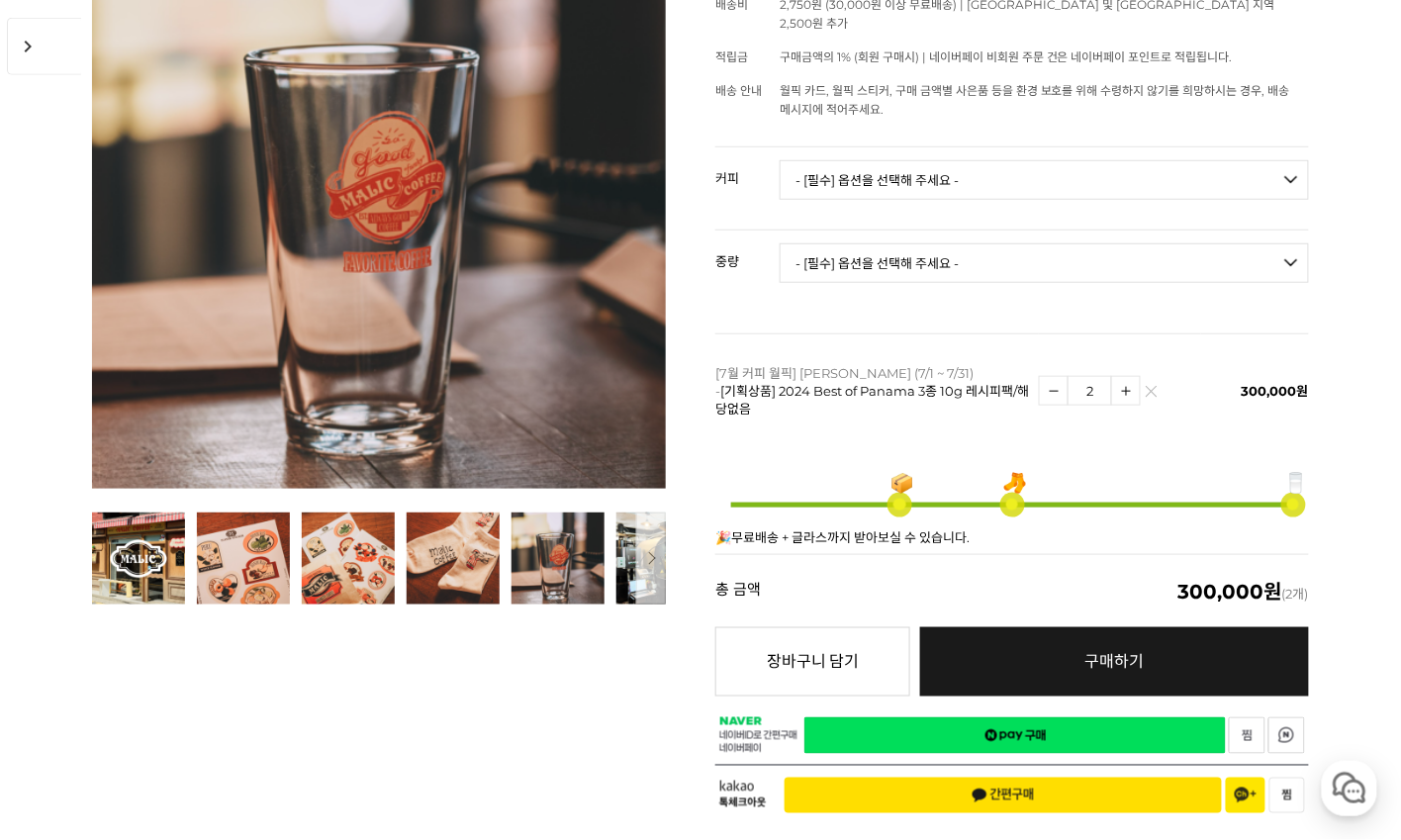 click on "뒤로가기
현재 위치
홈
커피 월픽
상품 상세 정보
이전 다음" at bounding box center [700, 7430] 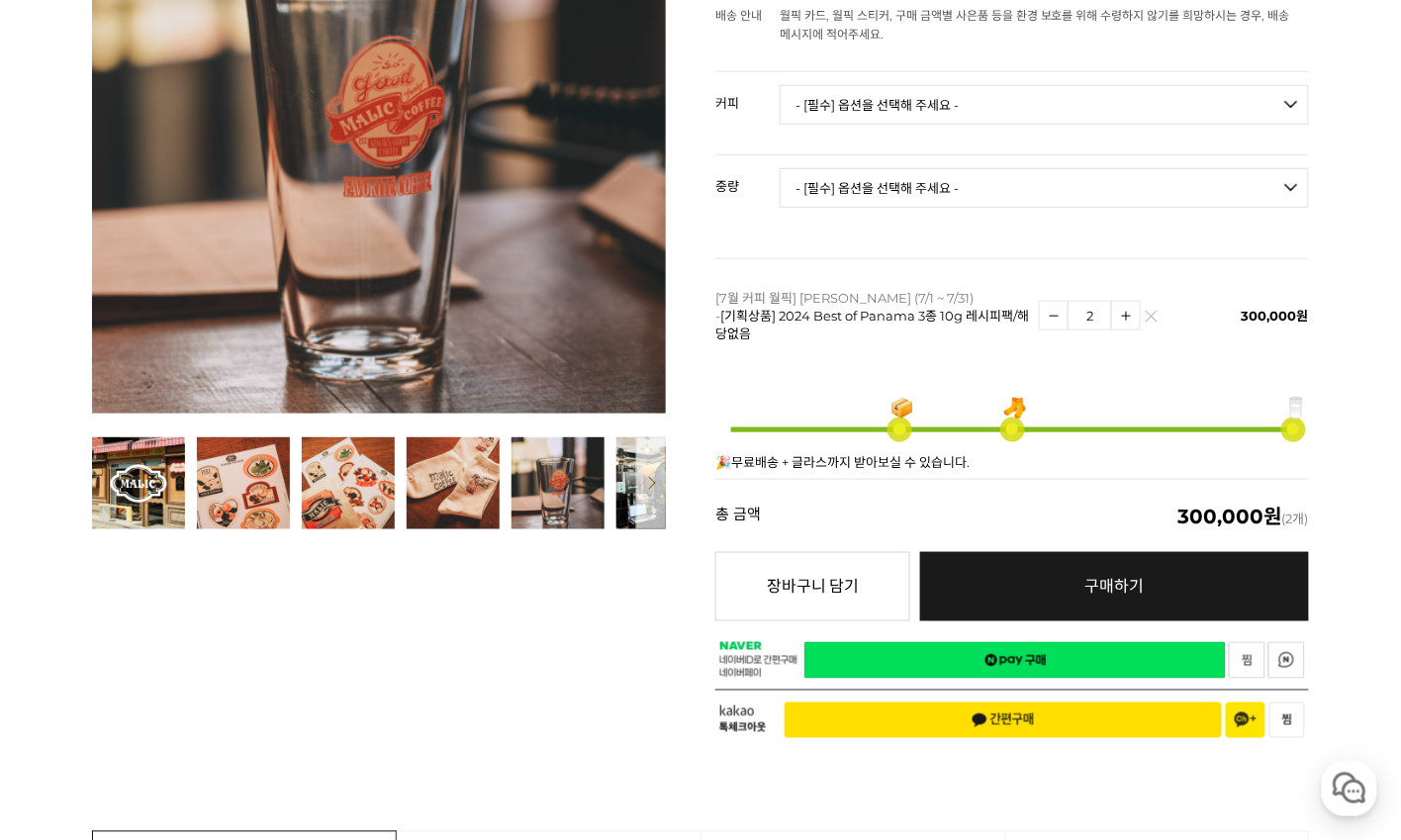 scroll, scrollTop: 398, scrollLeft: 0, axis: vertical 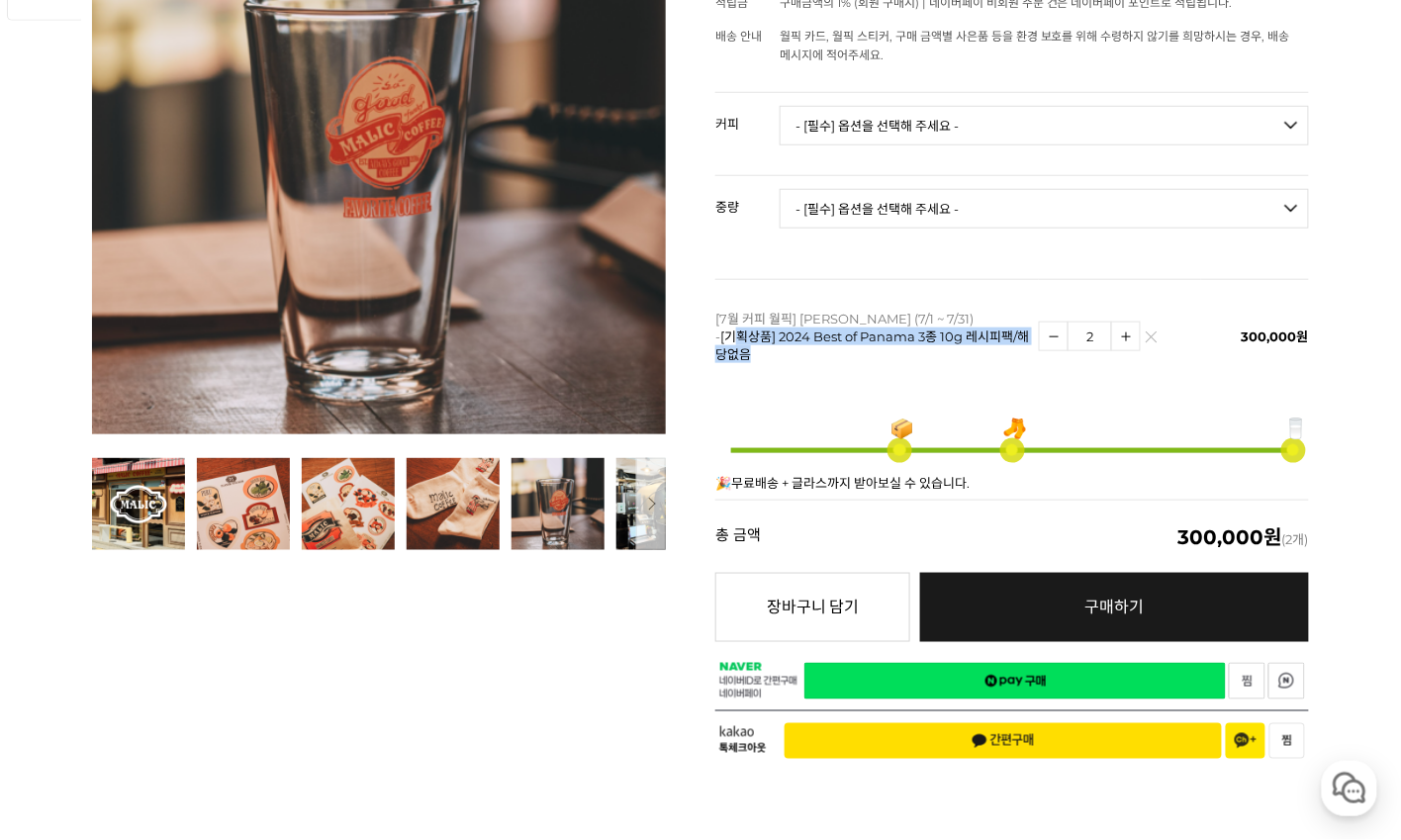 drag, startPoint x: 855, startPoint y: 336, endPoint x: 744, endPoint y: 309, distance: 114.2366 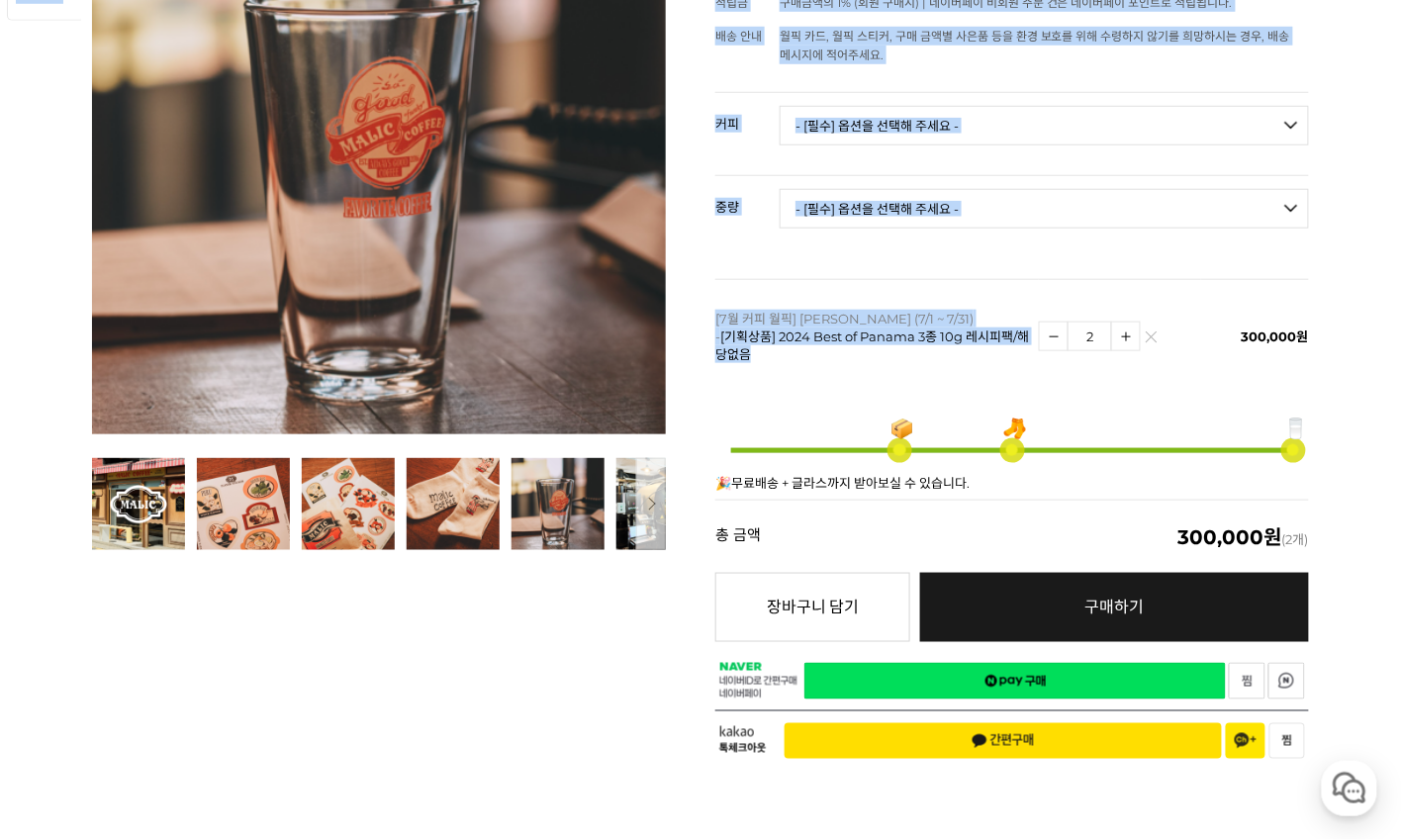 drag, startPoint x: 770, startPoint y: 322, endPoint x: 824, endPoint y: 341, distance: 57.2451 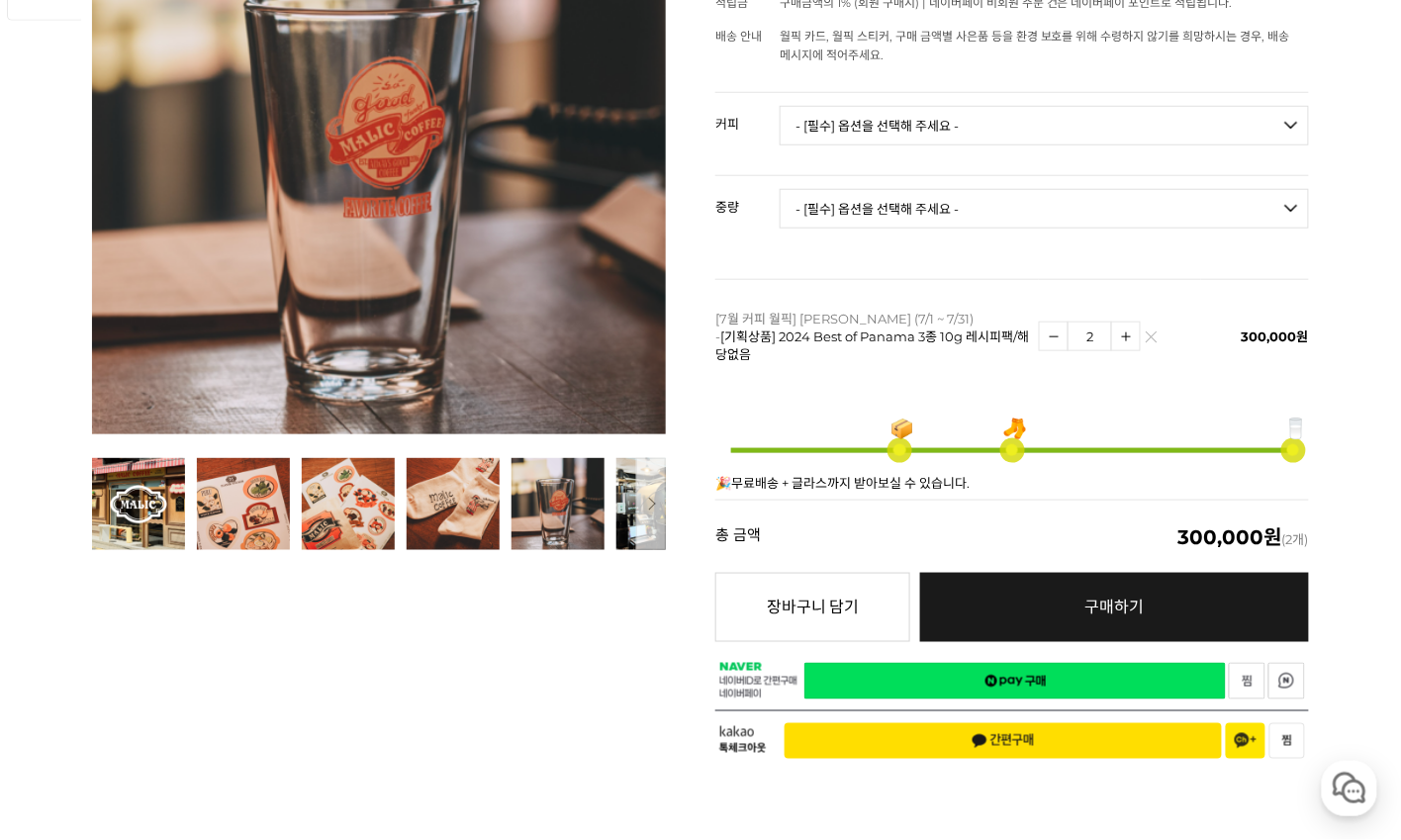 click on "[7월 커피 월픽] 말릭 커피 (7/1 ~ 7/31)  -  [기획상품] 2024 Best of Panama 3종 10g 레시피팩/해당없음" at bounding box center (872, 336) 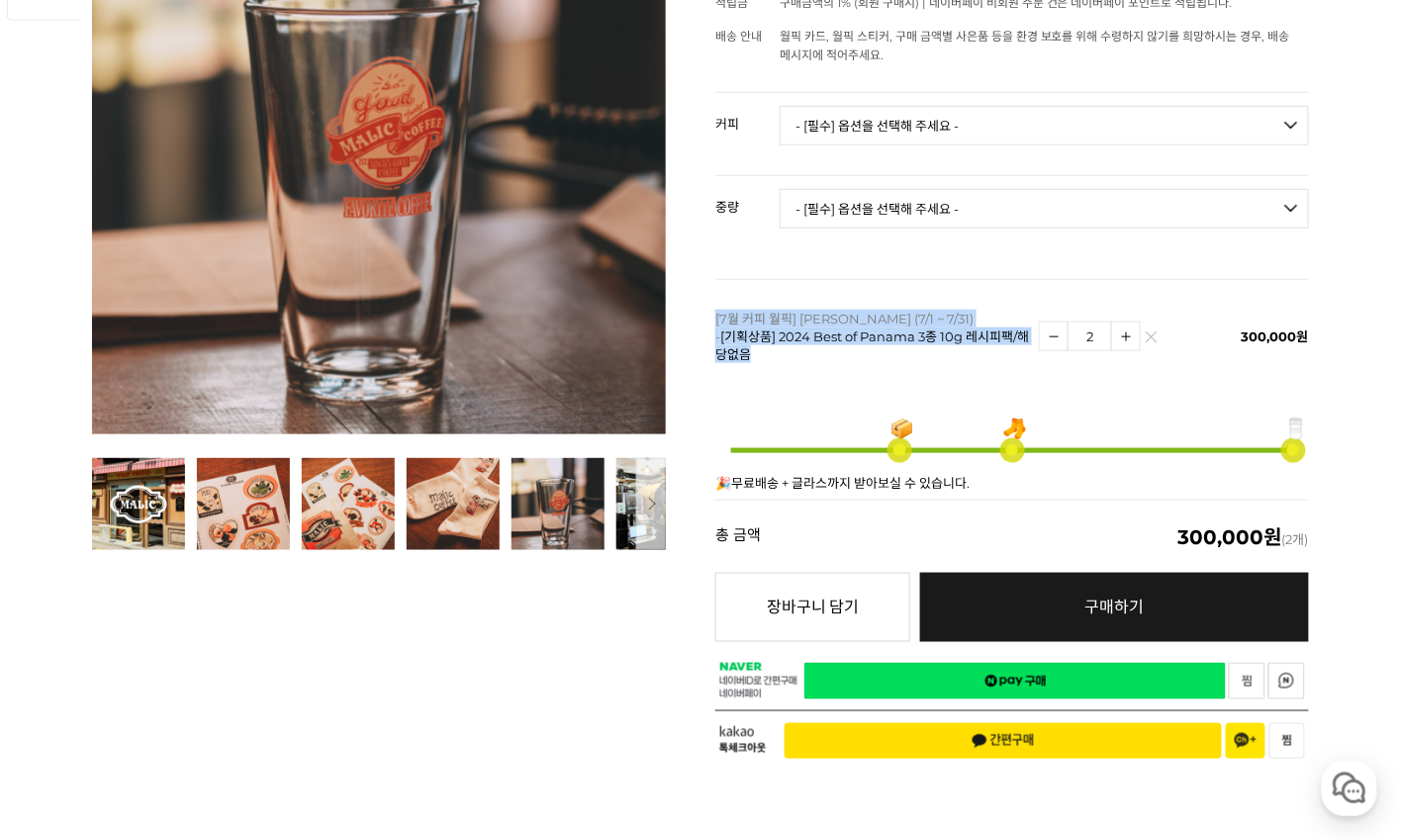 drag, startPoint x: 716, startPoint y: 293, endPoint x: 853, endPoint y: 339, distance: 144.51644 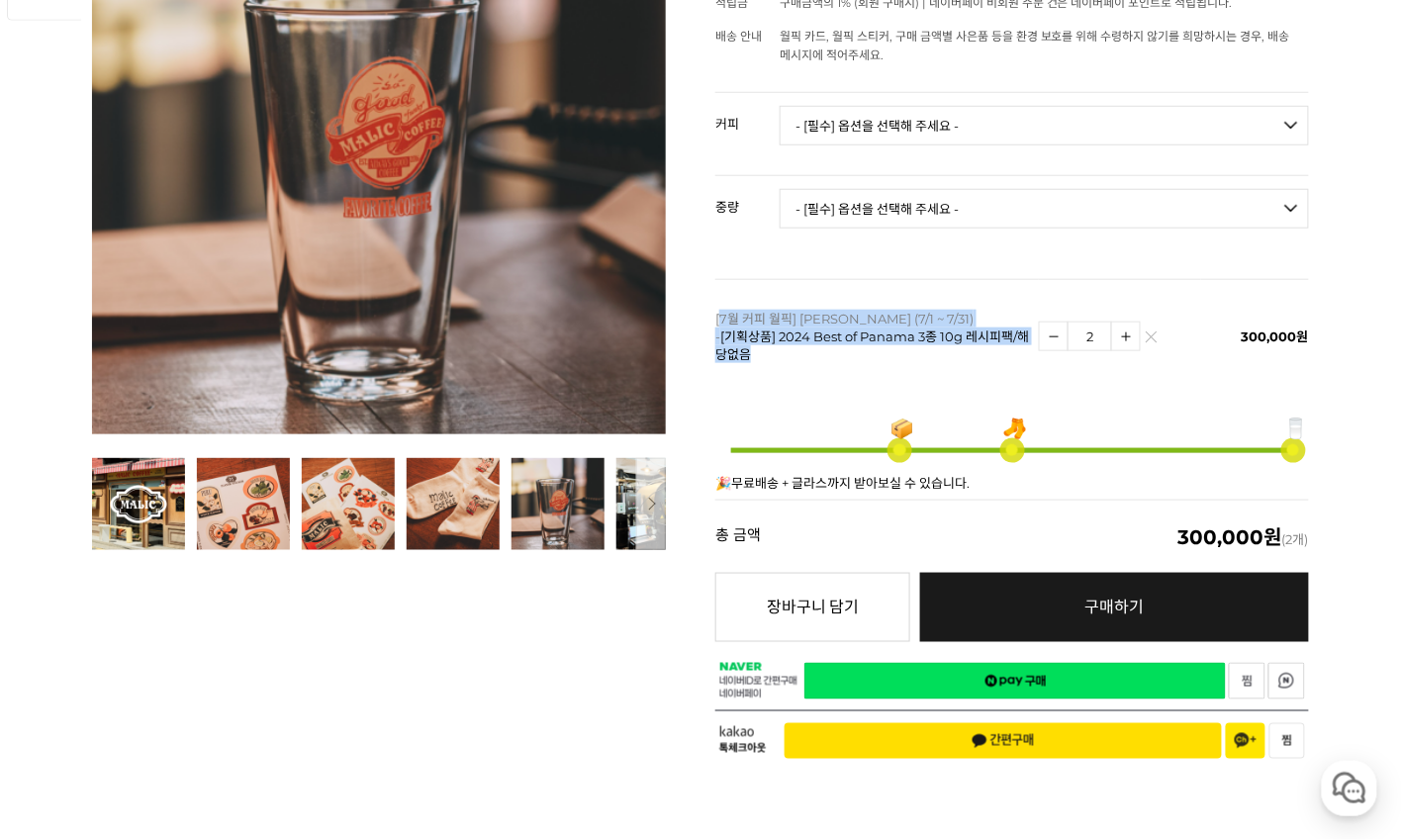 drag, startPoint x: 721, startPoint y: 296, endPoint x: 900, endPoint y: 345, distance: 185.58556 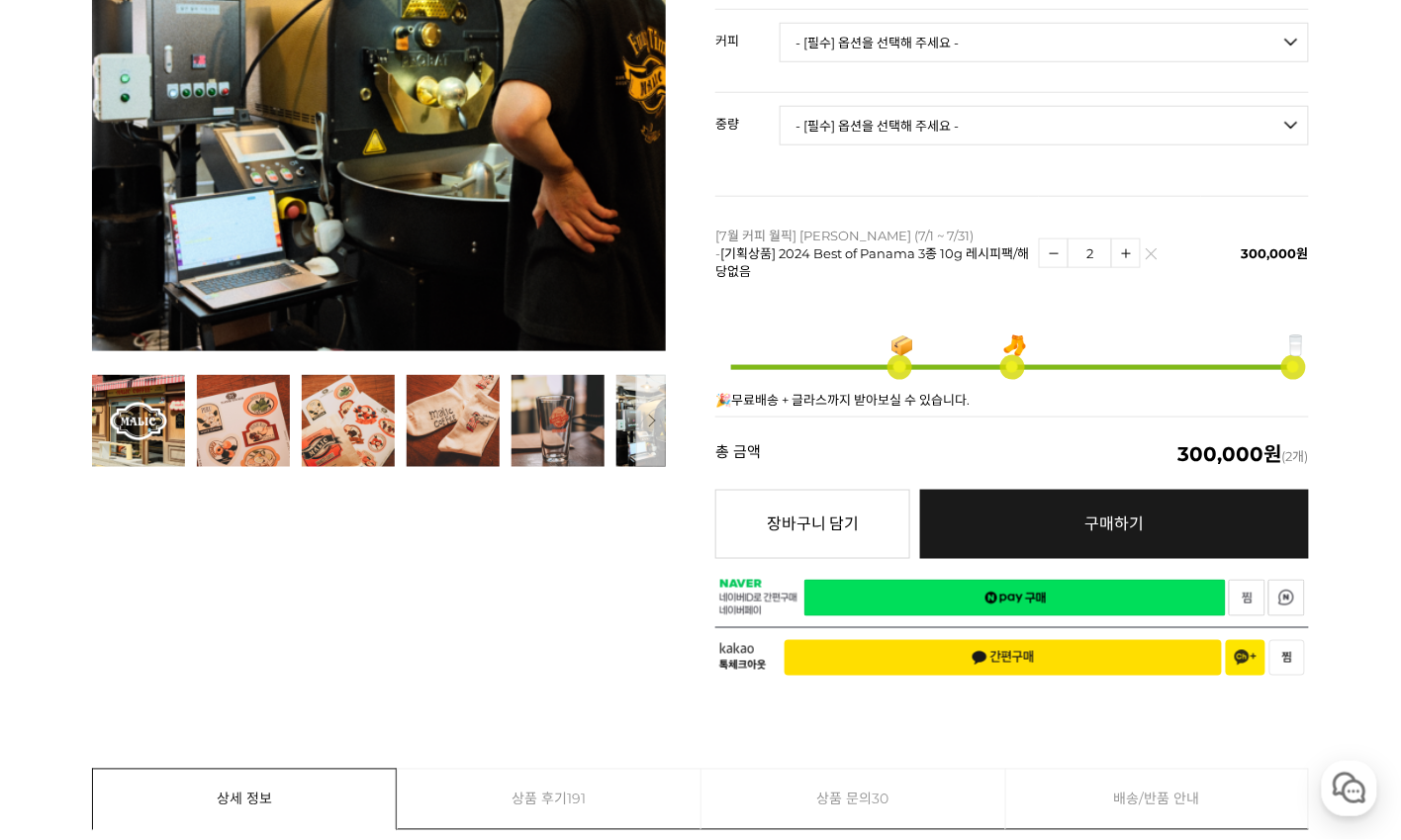 scroll, scrollTop: 357, scrollLeft: 0, axis: vertical 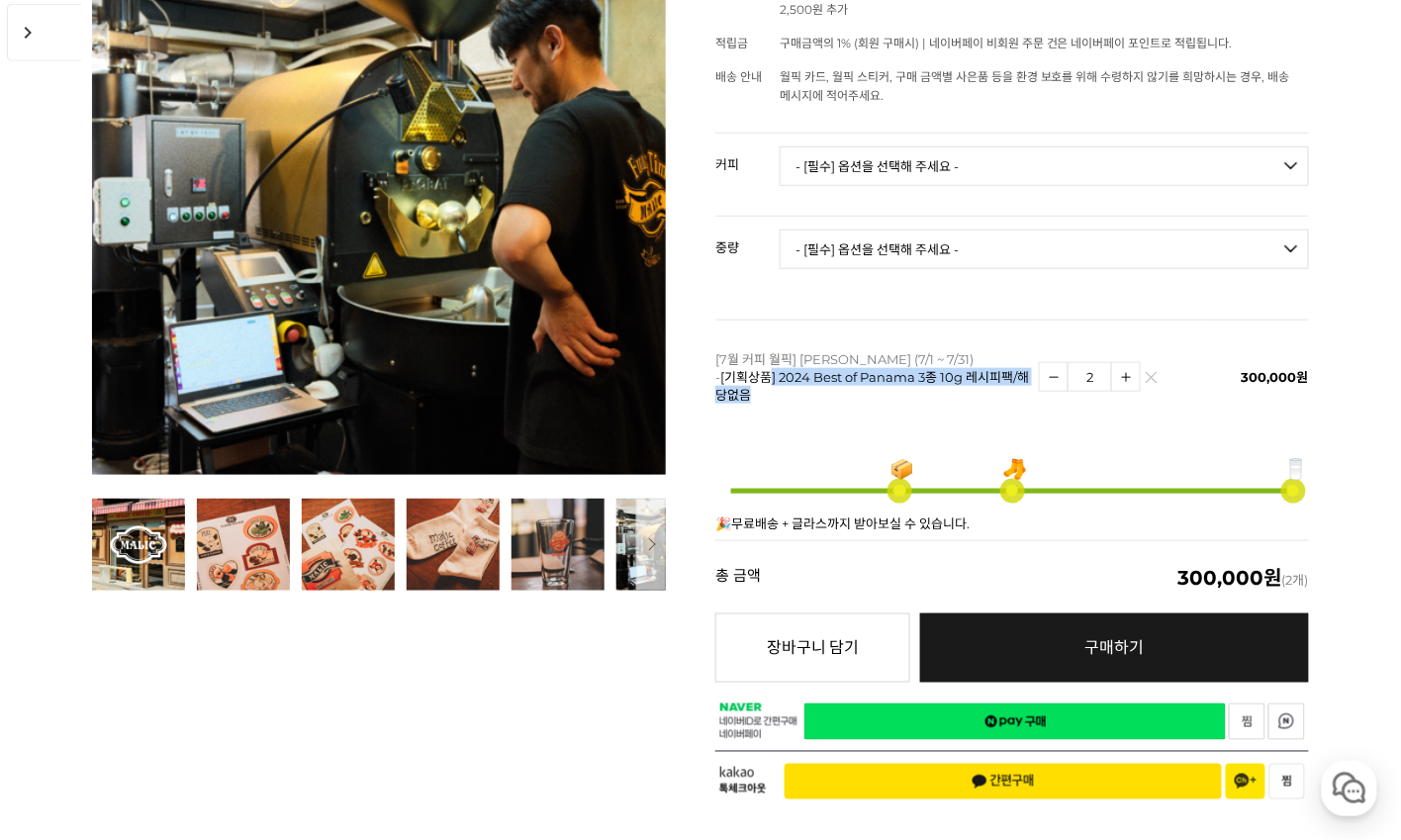 drag, startPoint x: 777, startPoint y: 351, endPoint x: 952, endPoint y: 372, distance: 176.2555 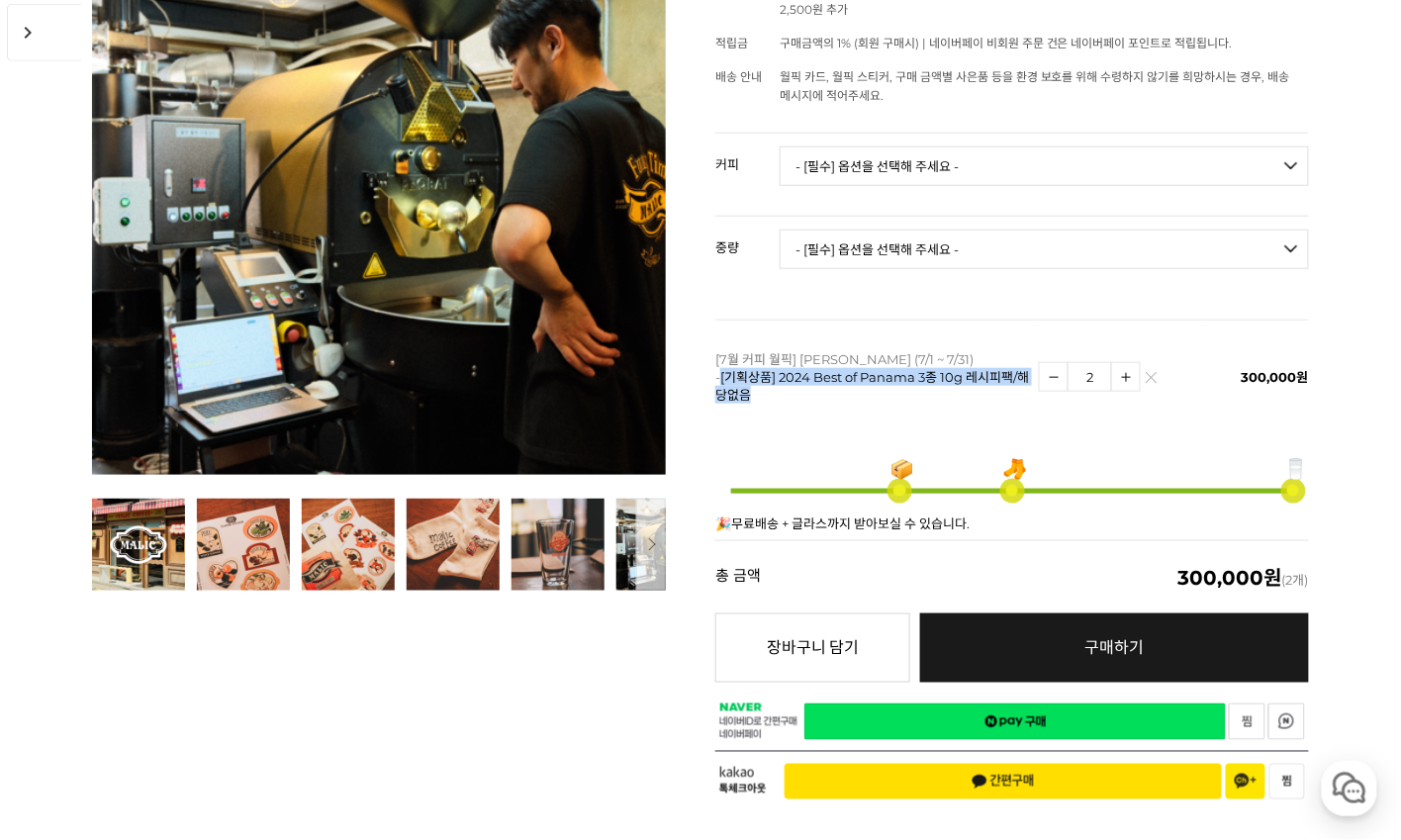 drag, startPoint x: 845, startPoint y: 374, endPoint x: 716, endPoint y: 354, distance: 130.54118 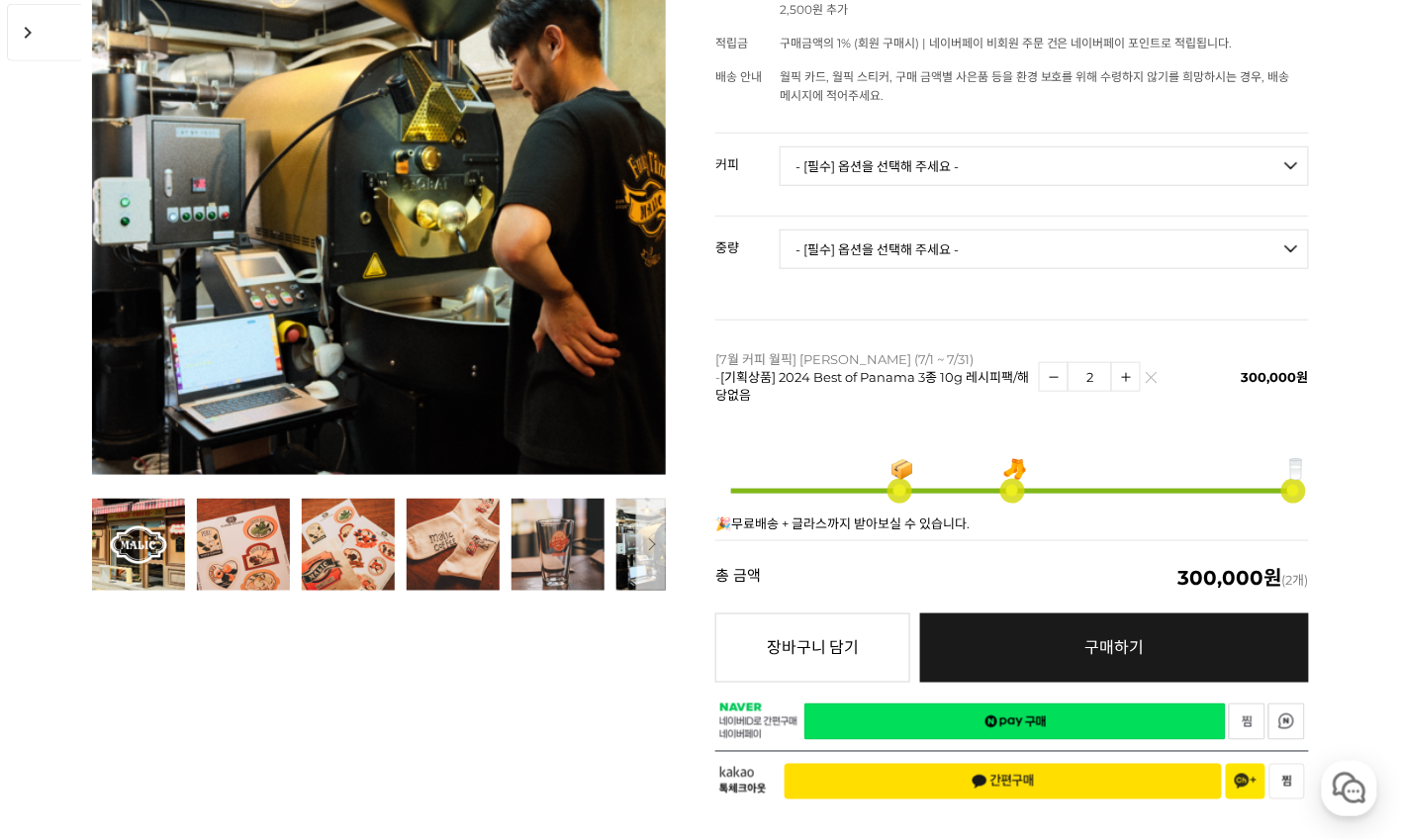 click on "[7월 커피 월픽] 말릭 커피 (7/1 ~ 7/31)  -  [기획상품] 2024 Best of Panama 3종 10g 레시피팩/해당없음" at bounding box center [872, 377] 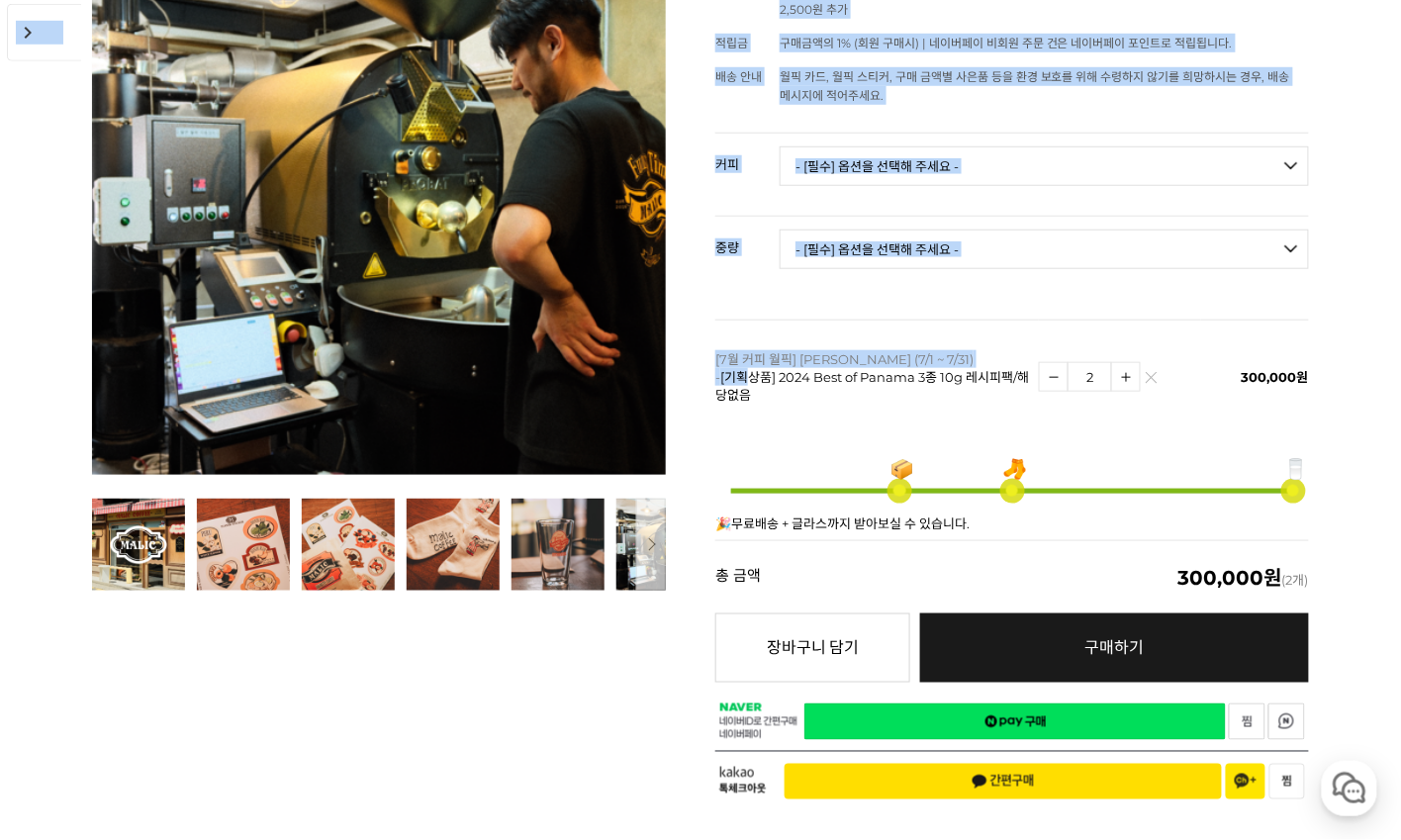 drag, startPoint x: 748, startPoint y: 344, endPoint x: 762, endPoint y: 356, distance: 18.439089 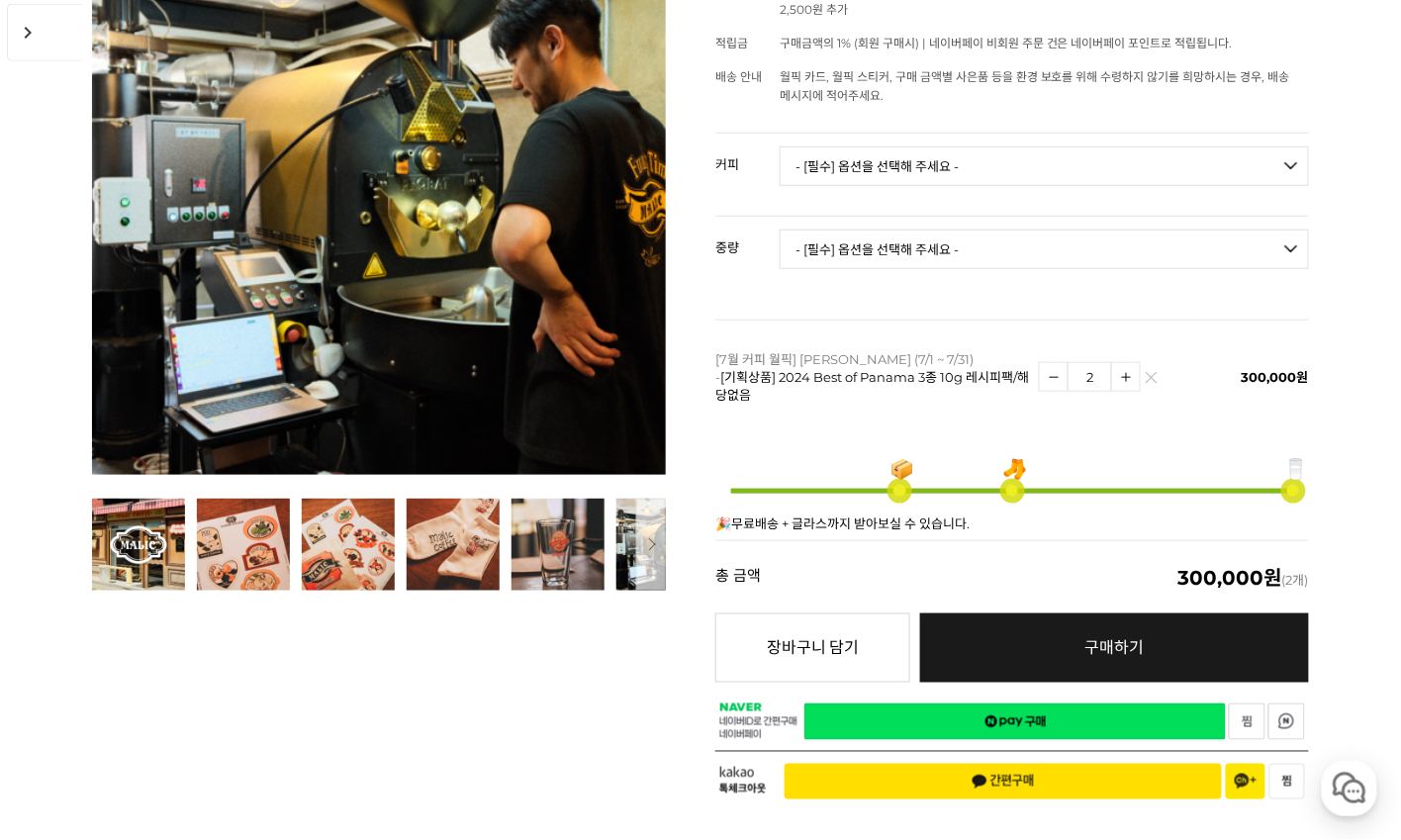 click on "[기획상품] 2024 Best of Panama 3종 10g 레시피팩/해당없음" at bounding box center (872, 386) 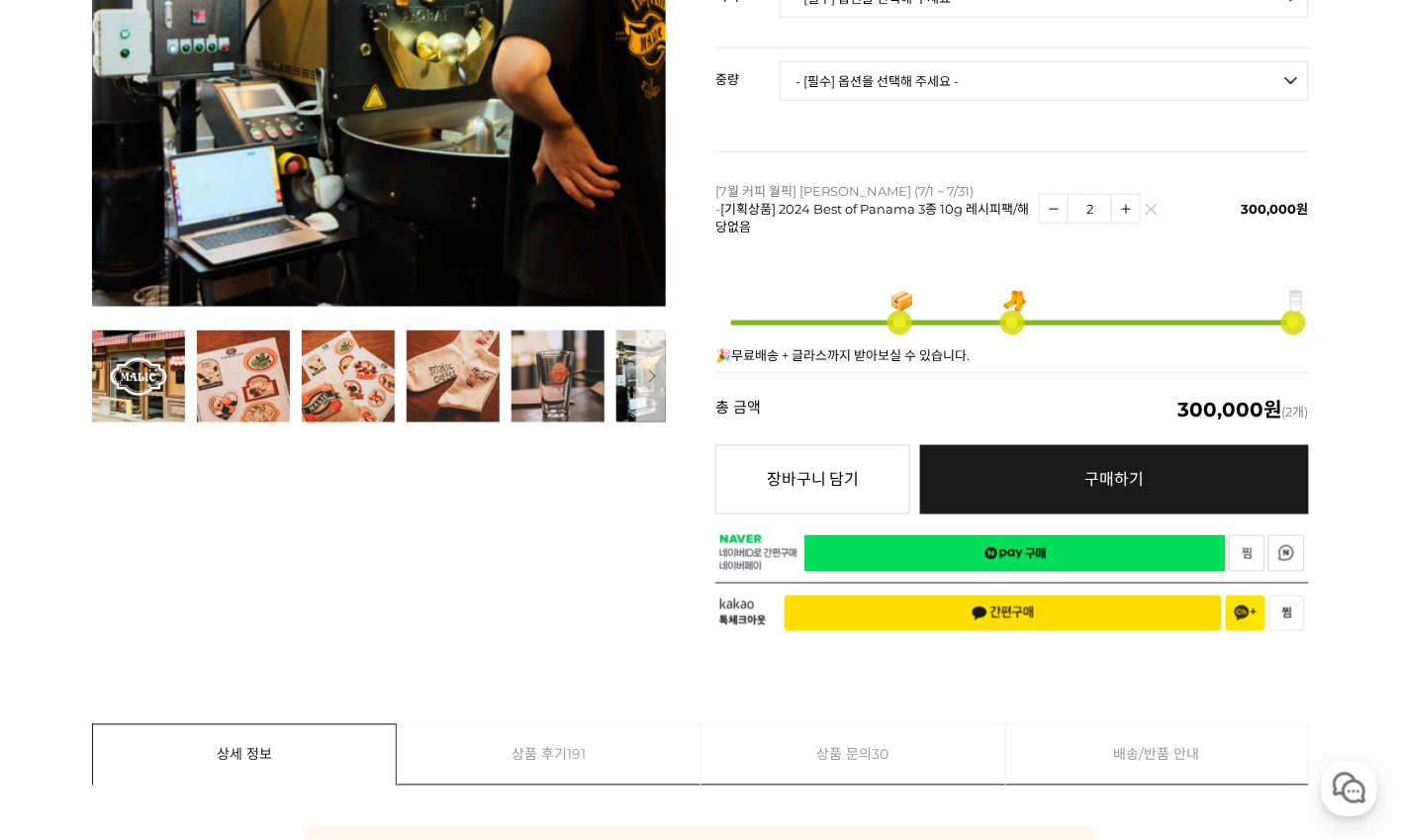 scroll, scrollTop: 529, scrollLeft: 0, axis: vertical 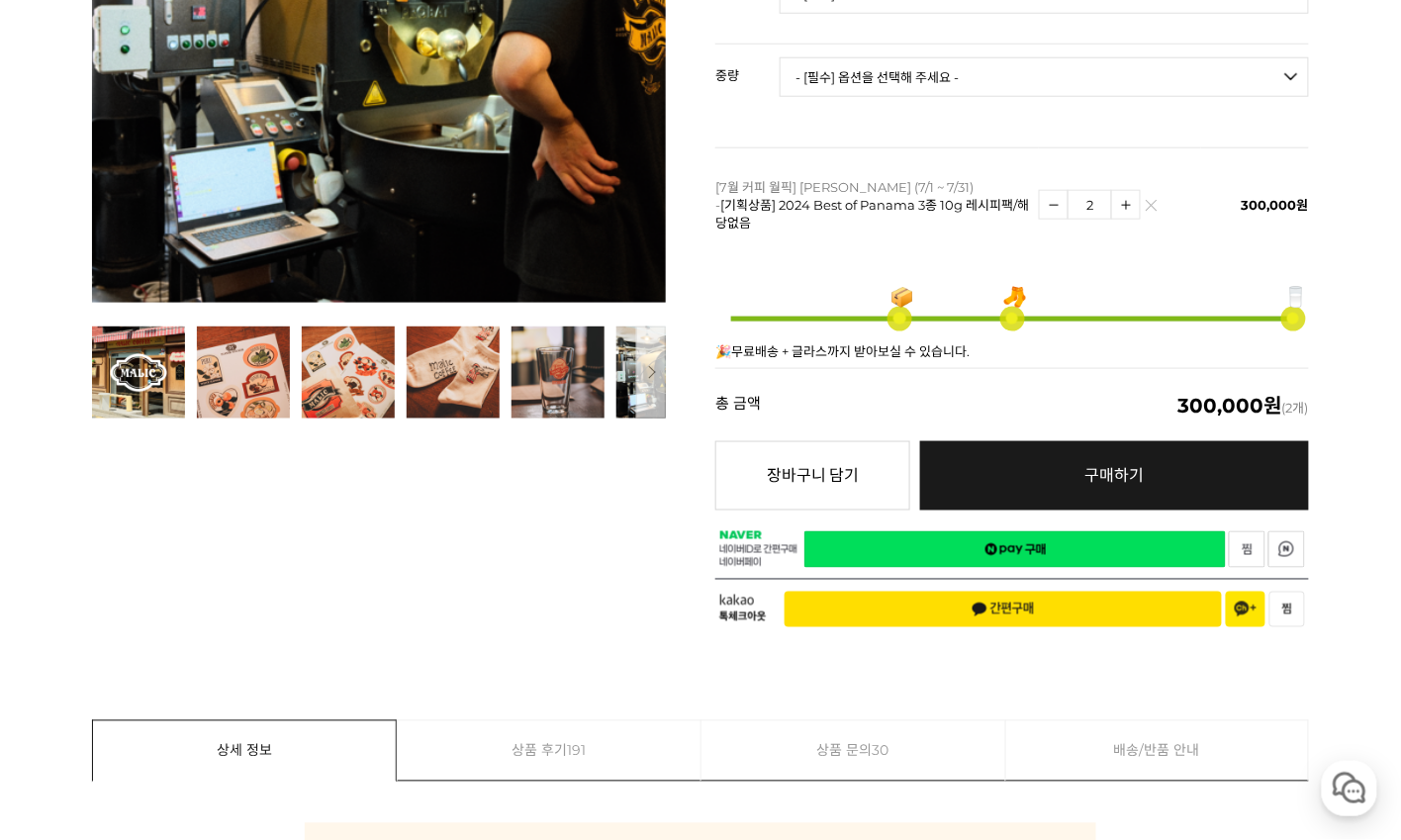 click on "[7월 커피 월픽] 말릭 커피 (7/1 ~ 7/31)  -  [기획상품] 2024 Best of Panama 3종 10g 레시피팩/해당없음" at bounding box center [877, 204] 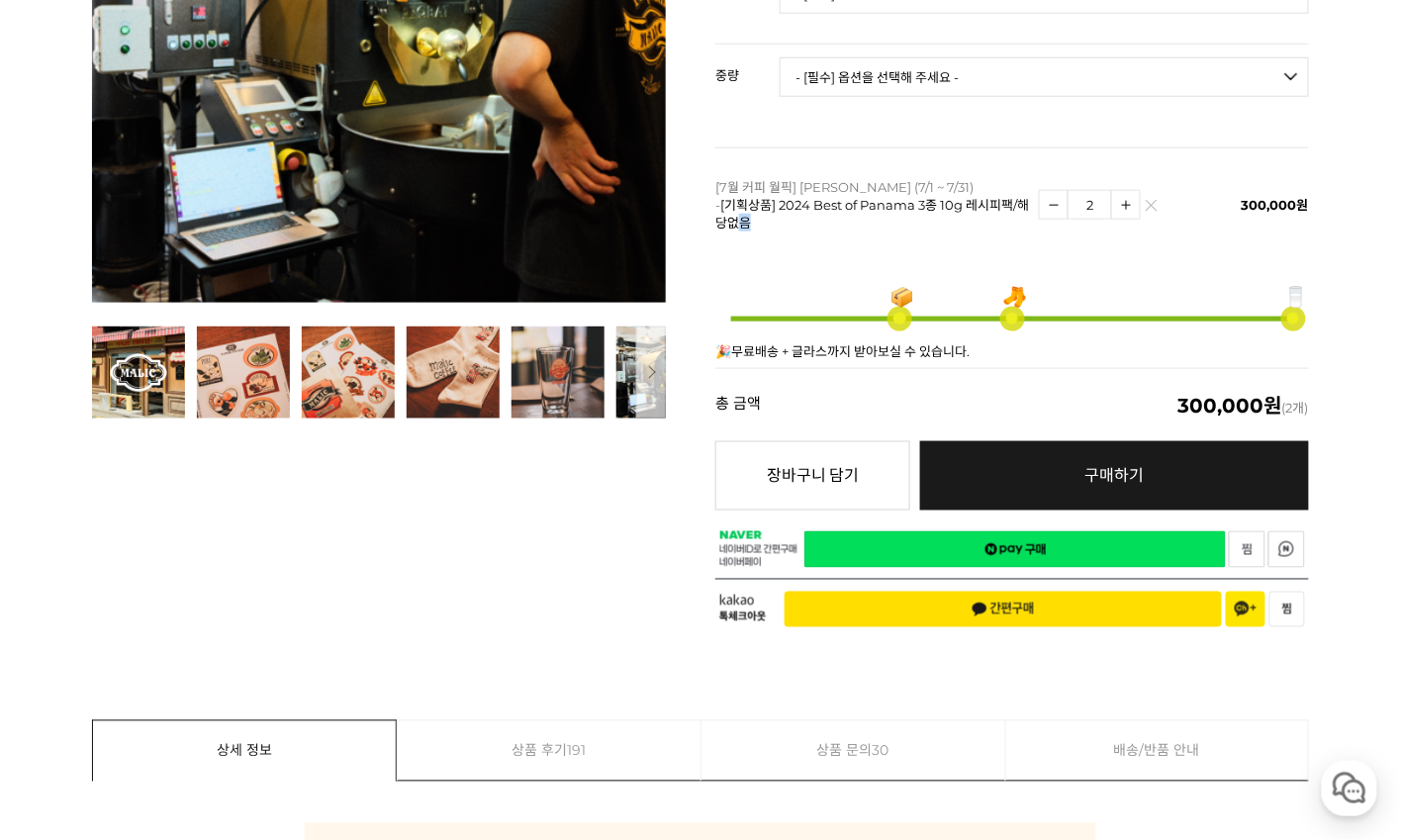 drag, startPoint x: 752, startPoint y: 189, endPoint x: 838, endPoint y: 207, distance: 87.86353 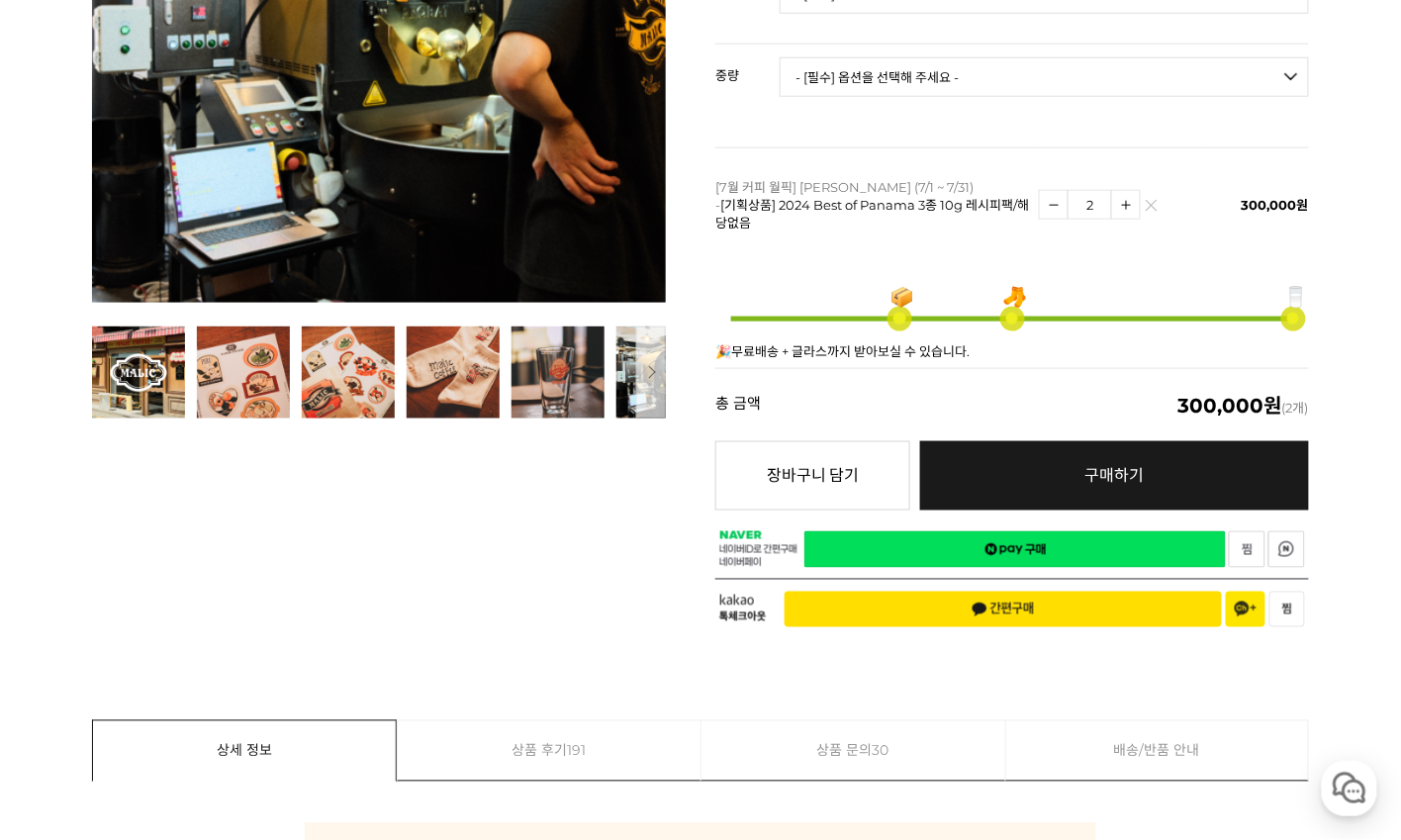 click on "이전 다음
이전 리스트" at bounding box center [700, 185] 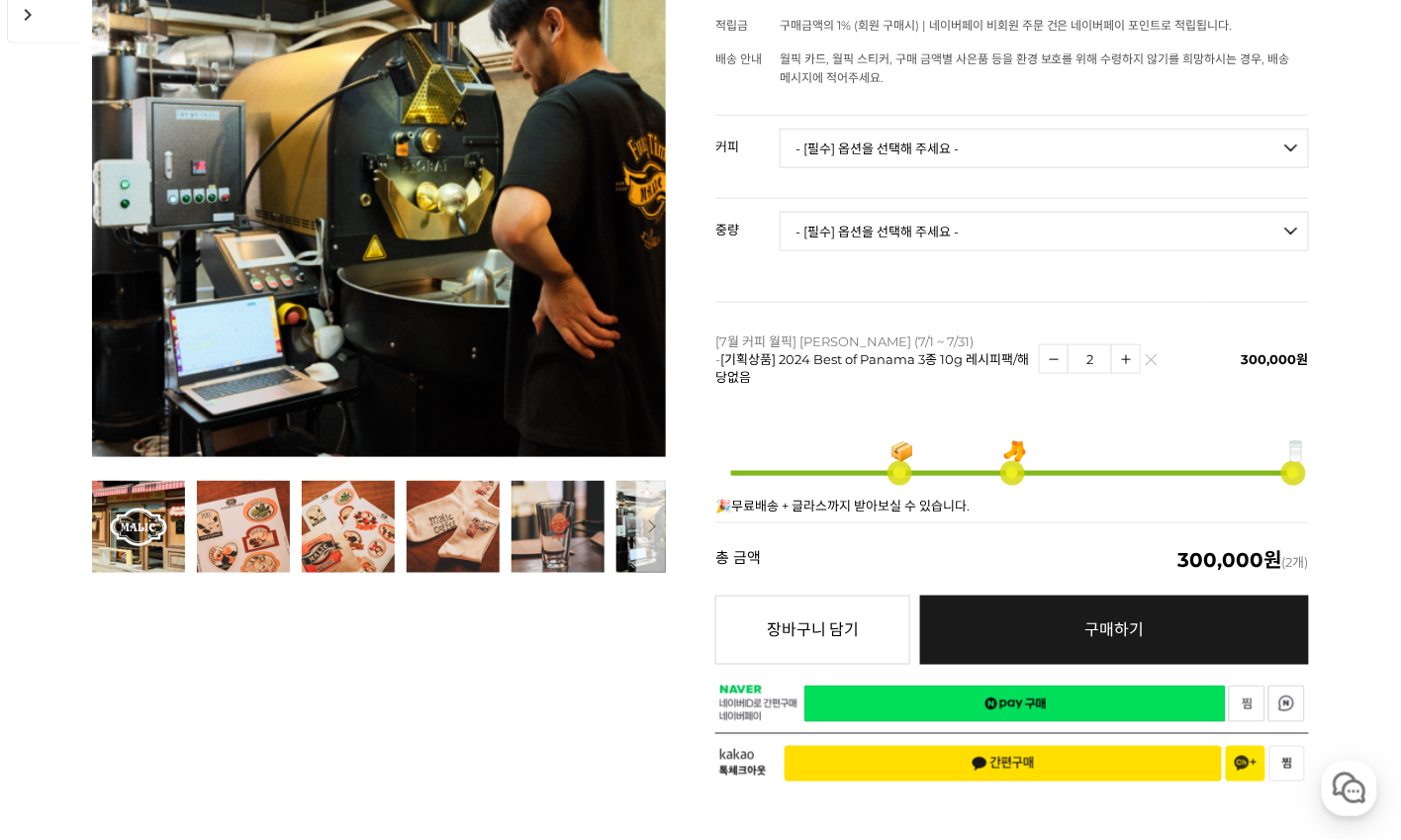 scroll, scrollTop: 364, scrollLeft: 0, axis: vertical 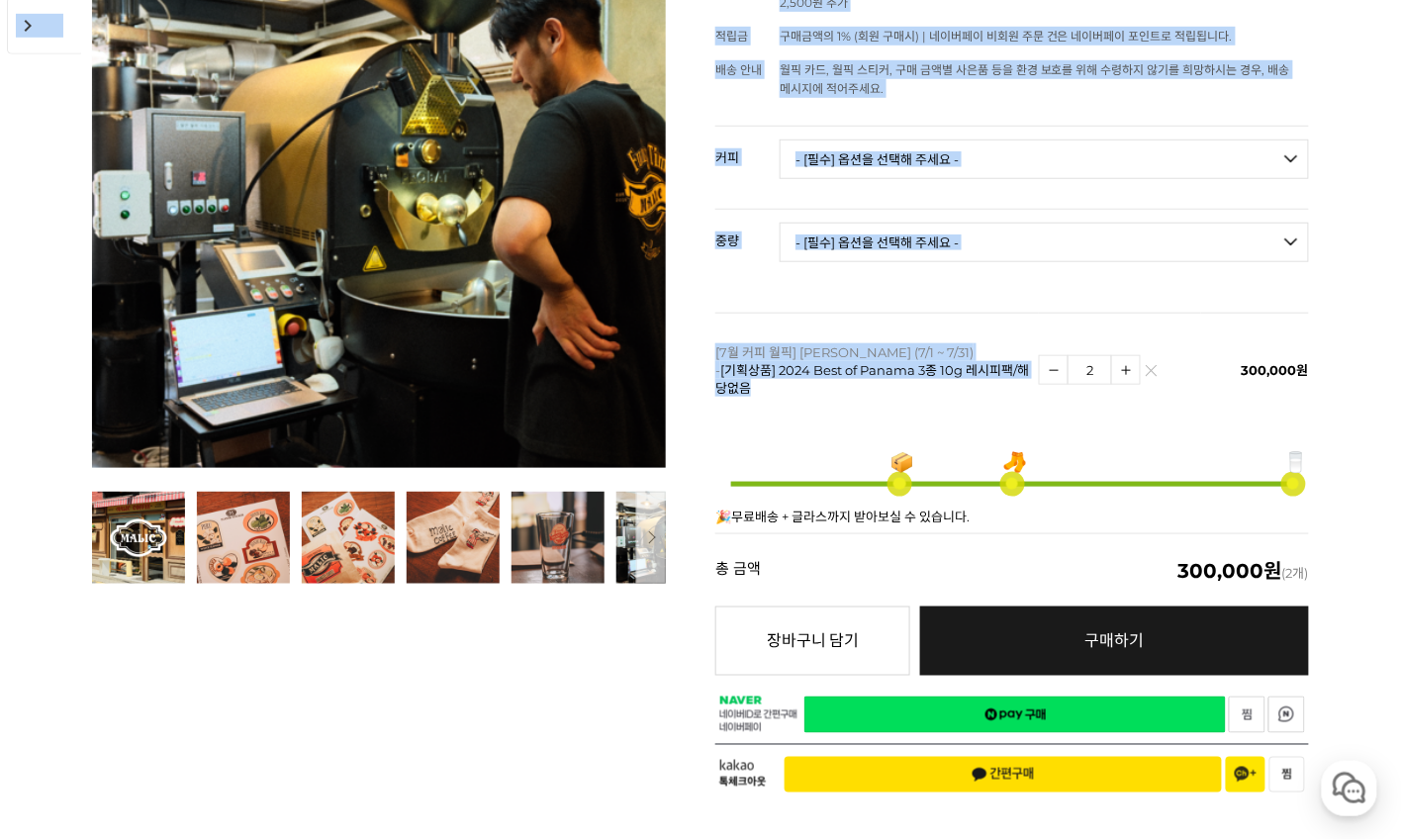 drag, startPoint x: 804, startPoint y: 369, endPoint x: 703, endPoint y: 337, distance: 105.948101 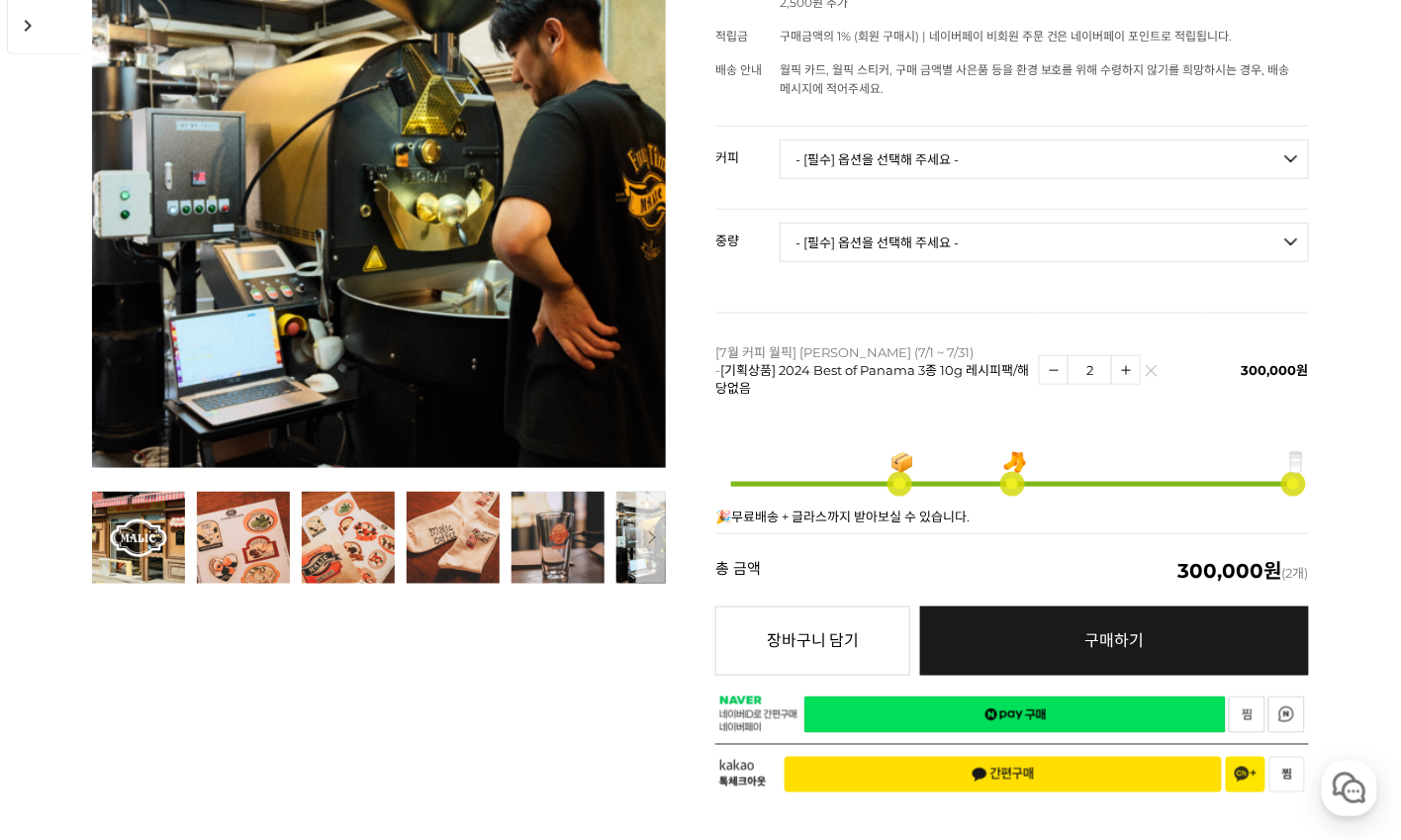 click on "[7월 커피 월픽] 말릭 커피 (7/1 ~ 7/31)  -  [기획상품] 2024 Best of Panama 3종 10g 레시피팩/해당없음" at bounding box center (872, 370) 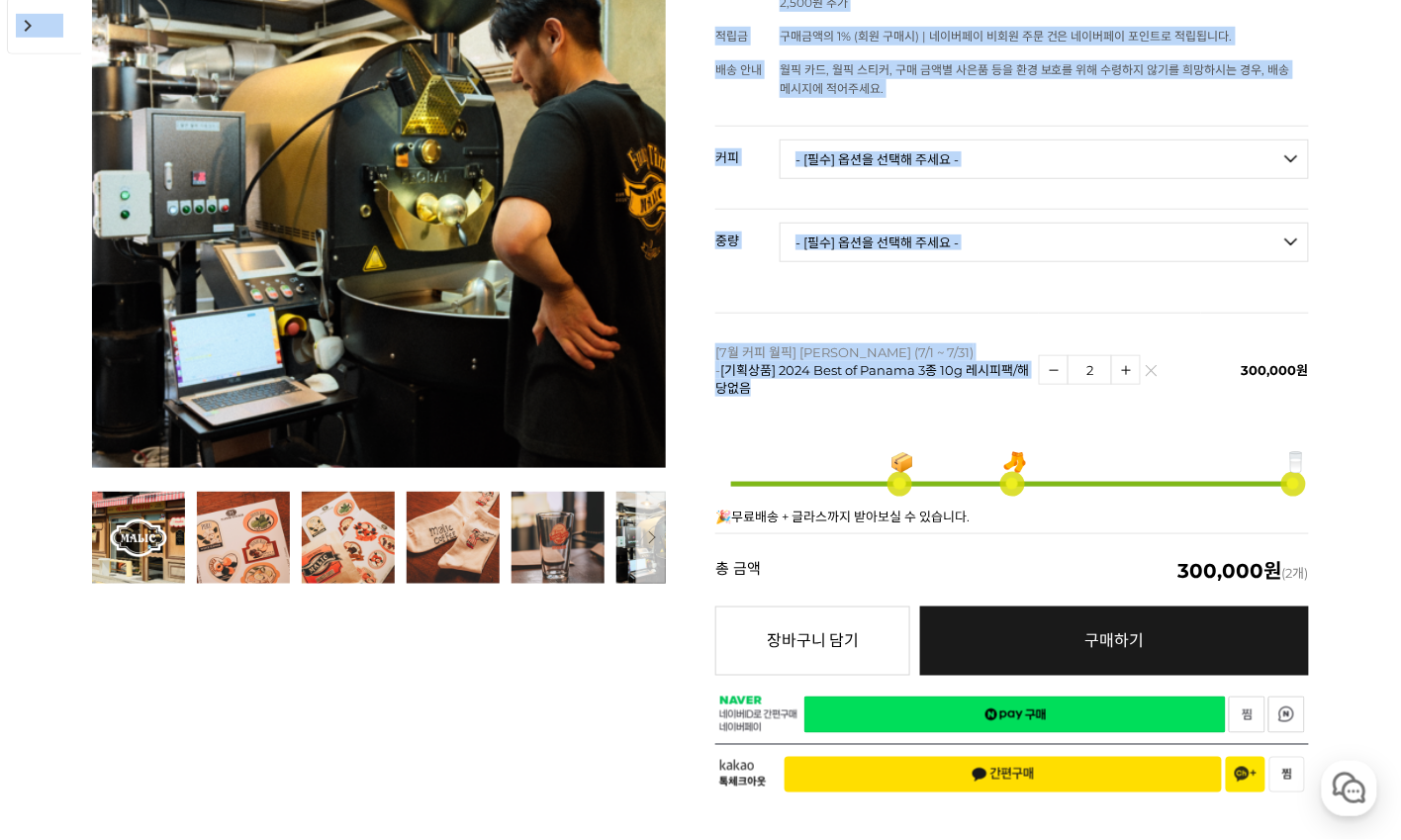 drag, startPoint x: 775, startPoint y: 359, endPoint x: 713, endPoint y: 325, distance: 70.71068 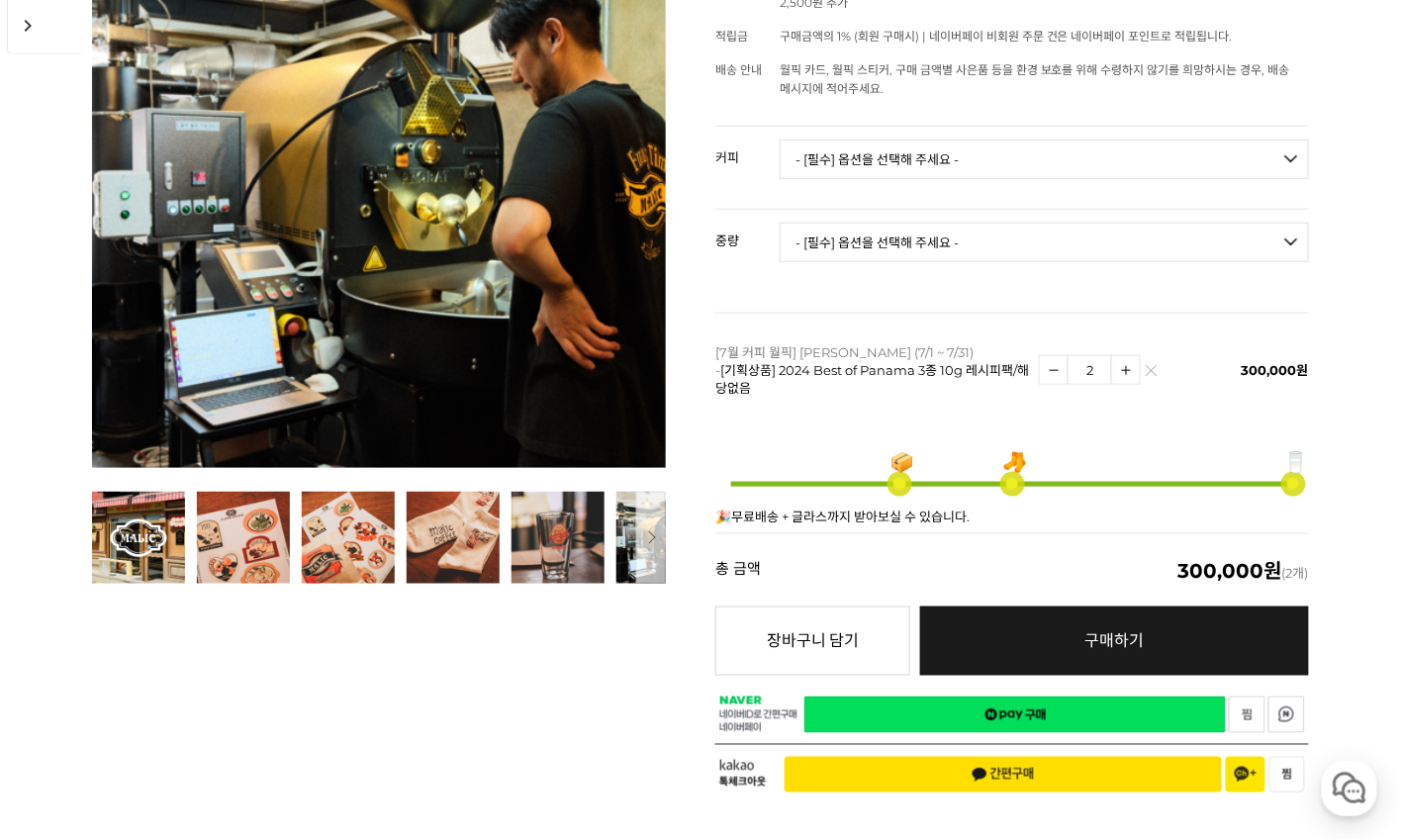 click on "[7월 커피 월픽] 말릭 커피 (7/1 ~ 7/31)  -  [기획상품] 2024 Best of Panama 3종 10g 레시피팩/해당없음" at bounding box center [872, 370] 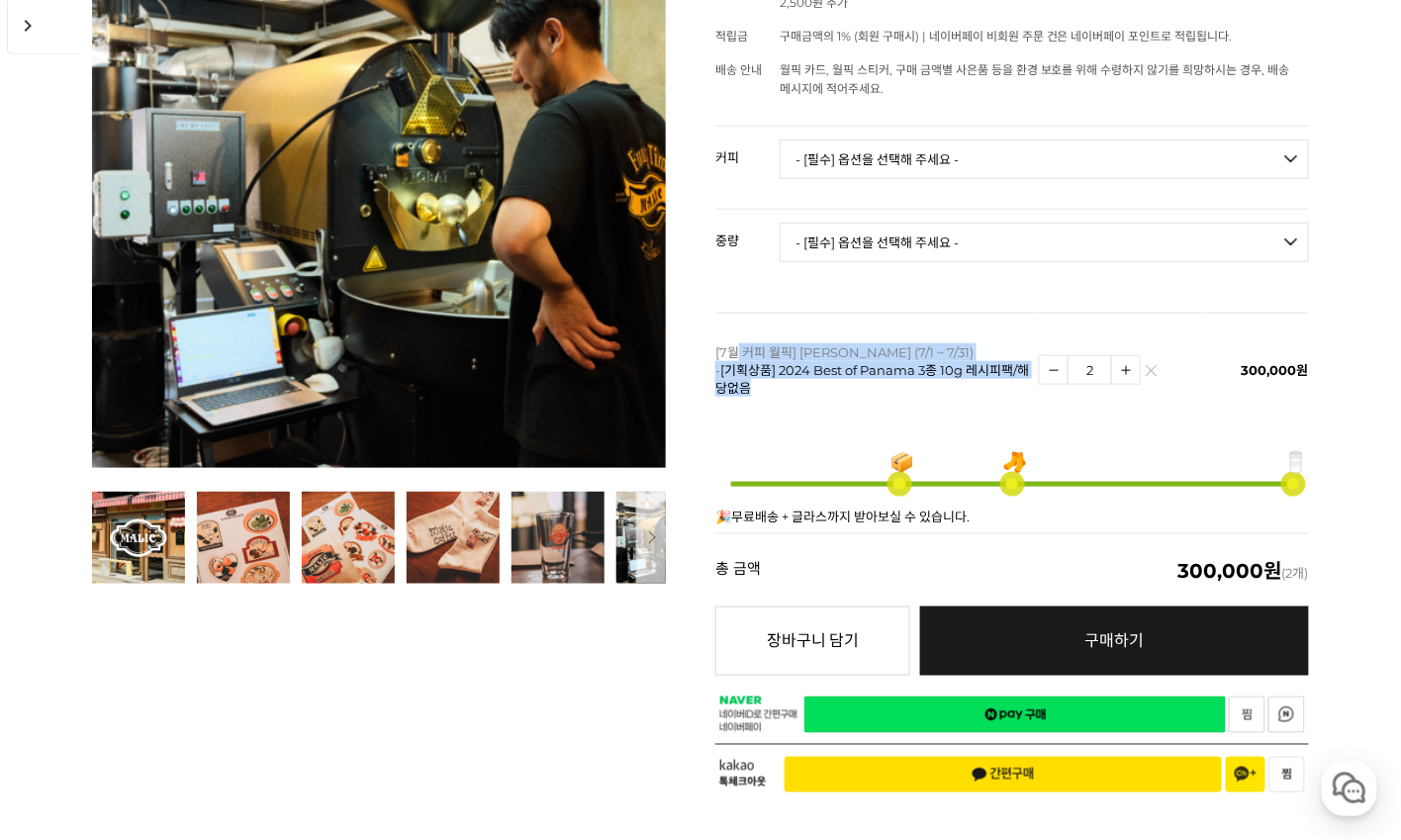 drag, startPoint x: 805, startPoint y: 356, endPoint x: 739, endPoint y: 327, distance: 72.09022 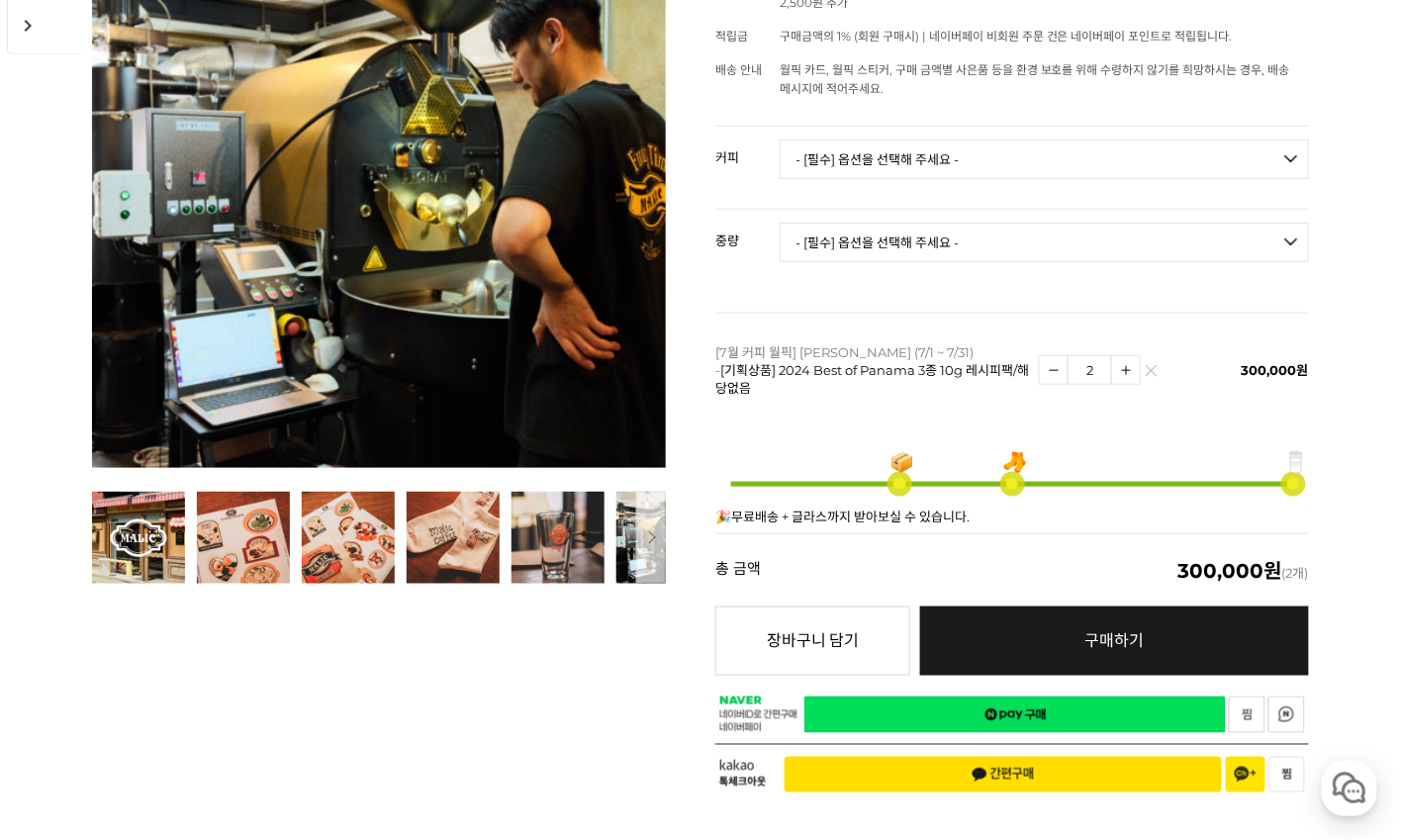 click on "[기획상품] 2024 Best of Panama 3종 10g 레시피팩/해당없음" at bounding box center (872, 379) 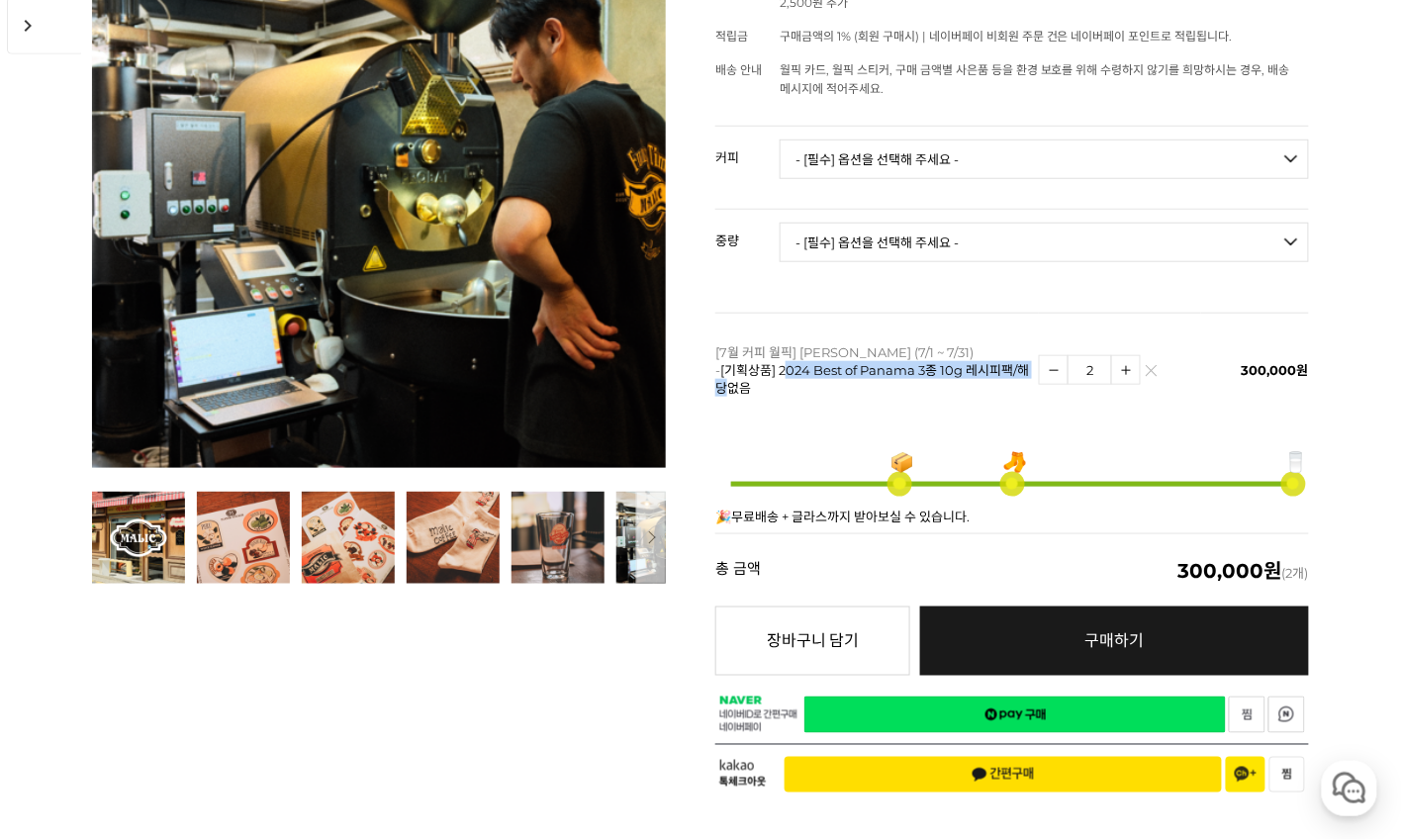drag, startPoint x: 730, startPoint y: 367, endPoint x: 788, endPoint y: 347, distance: 61.351447 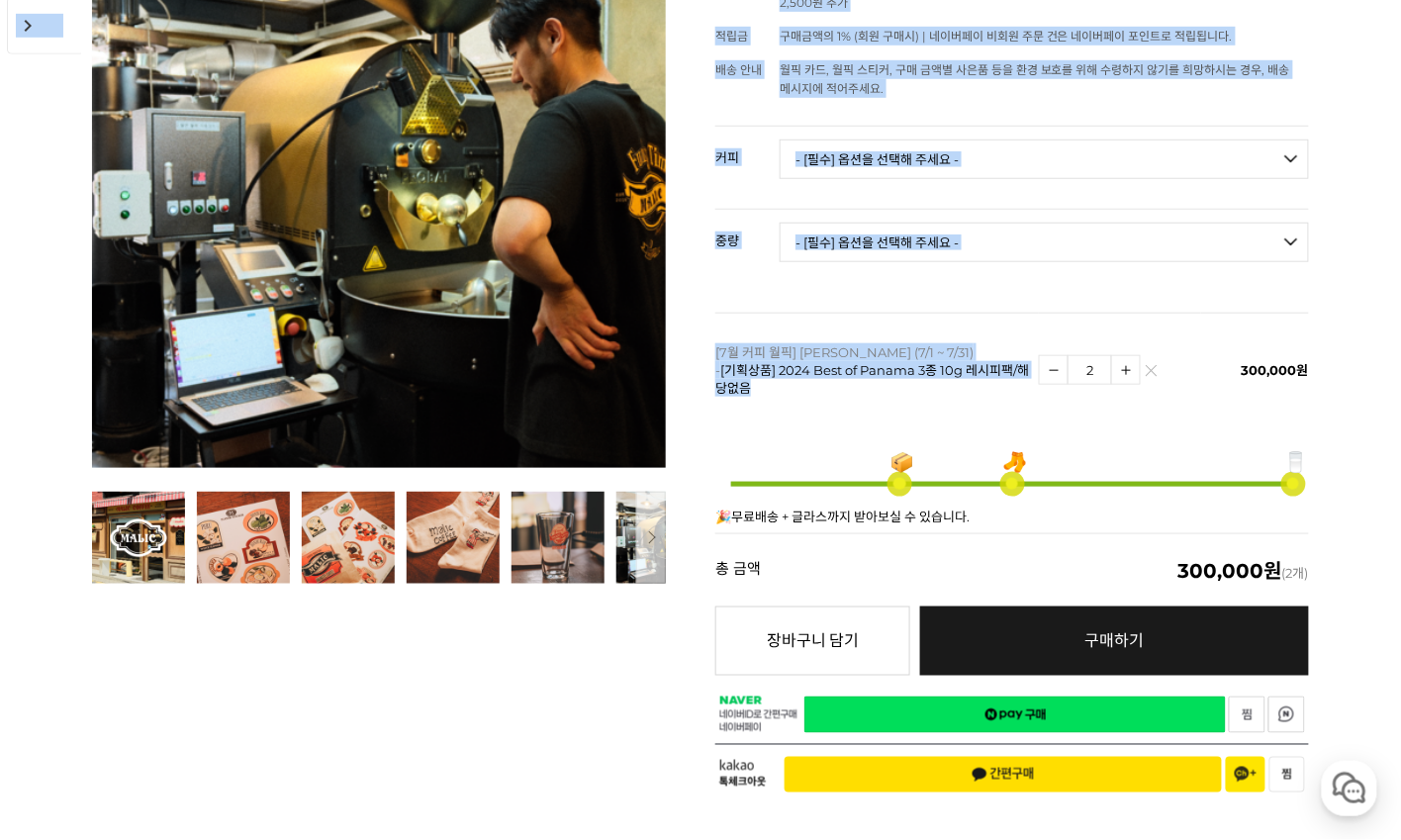 drag, startPoint x: 816, startPoint y: 377, endPoint x: 694, endPoint y: 310, distance: 139.18692 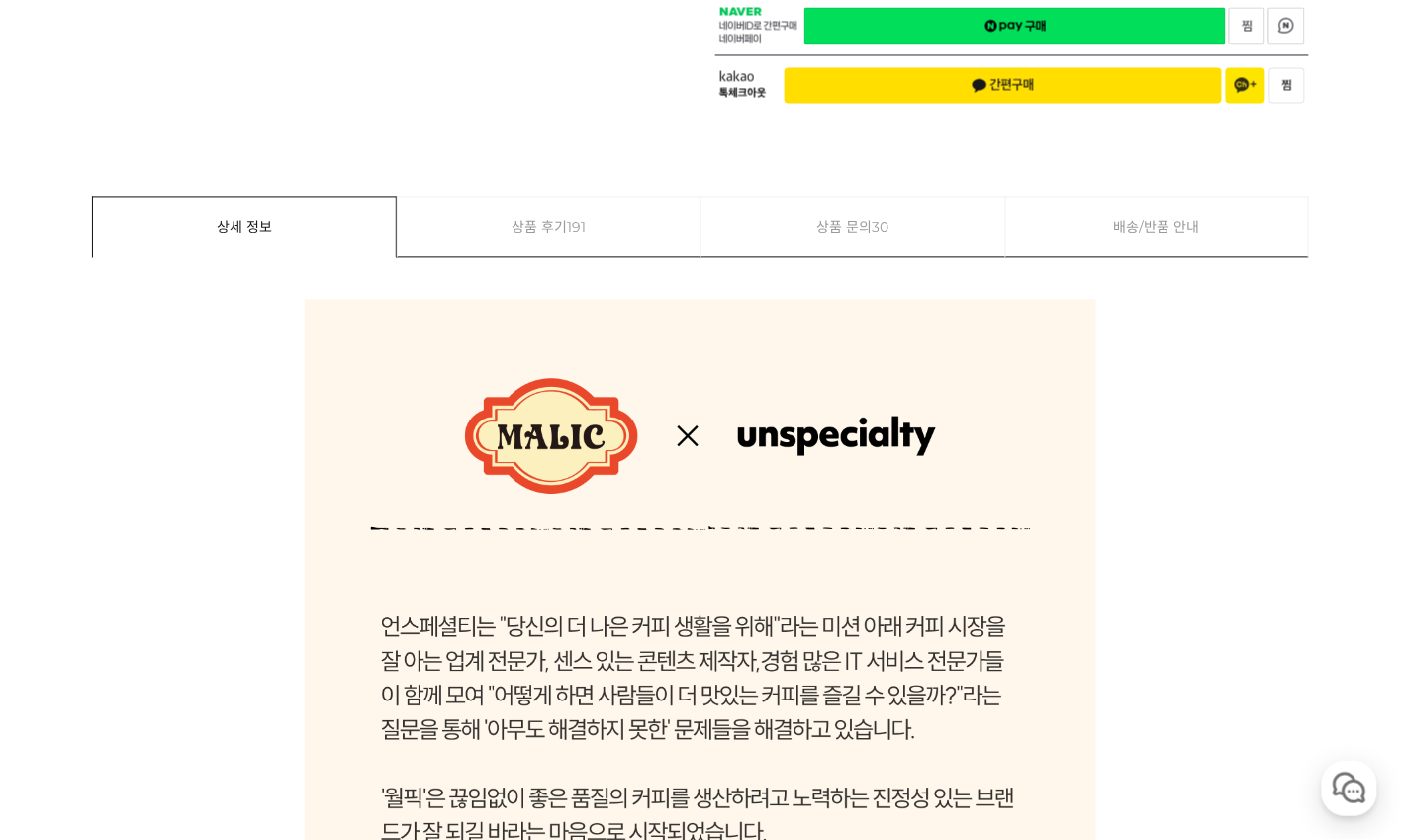 scroll, scrollTop: 1392, scrollLeft: 0, axis: vertical 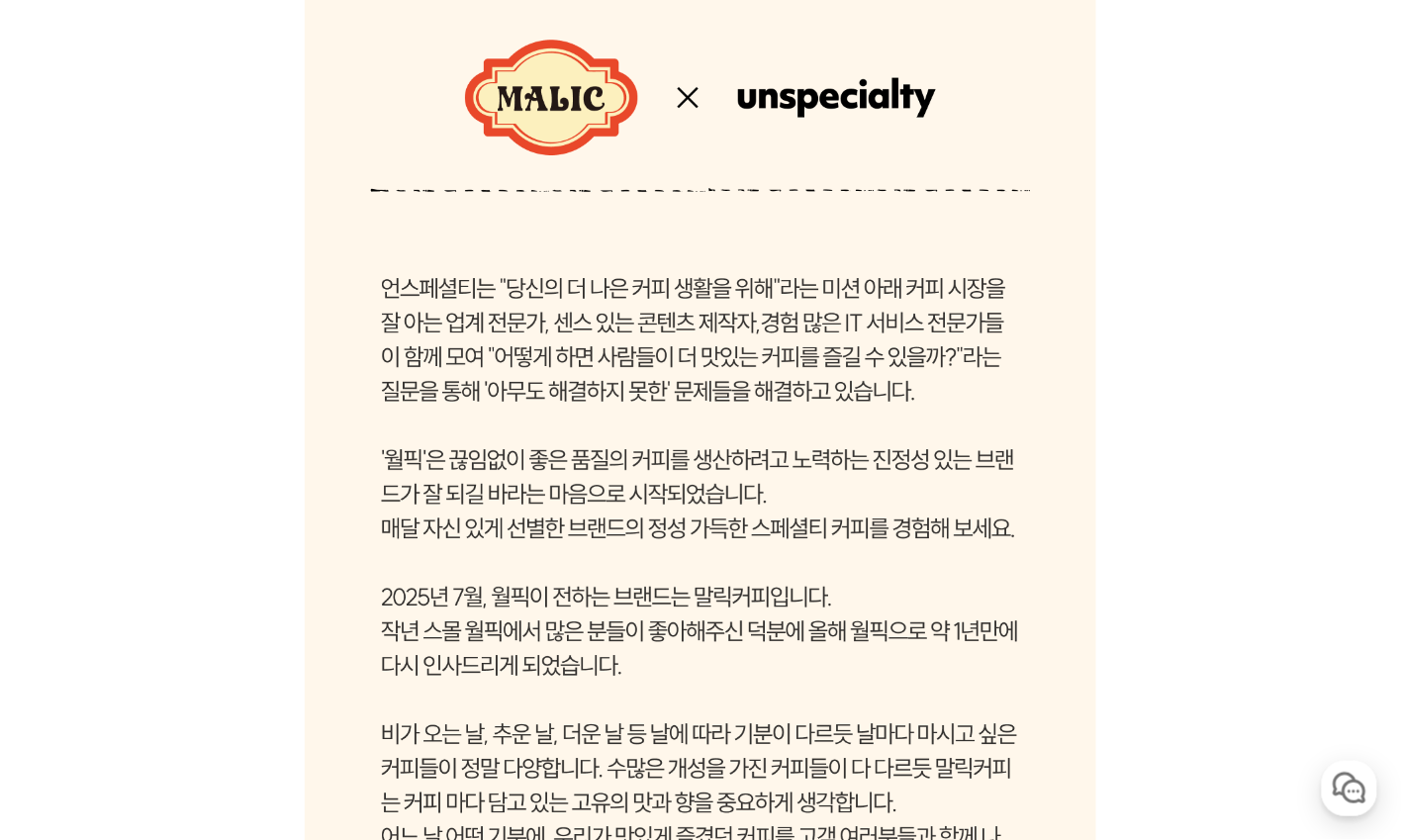 click at bounding box center [700, 696] 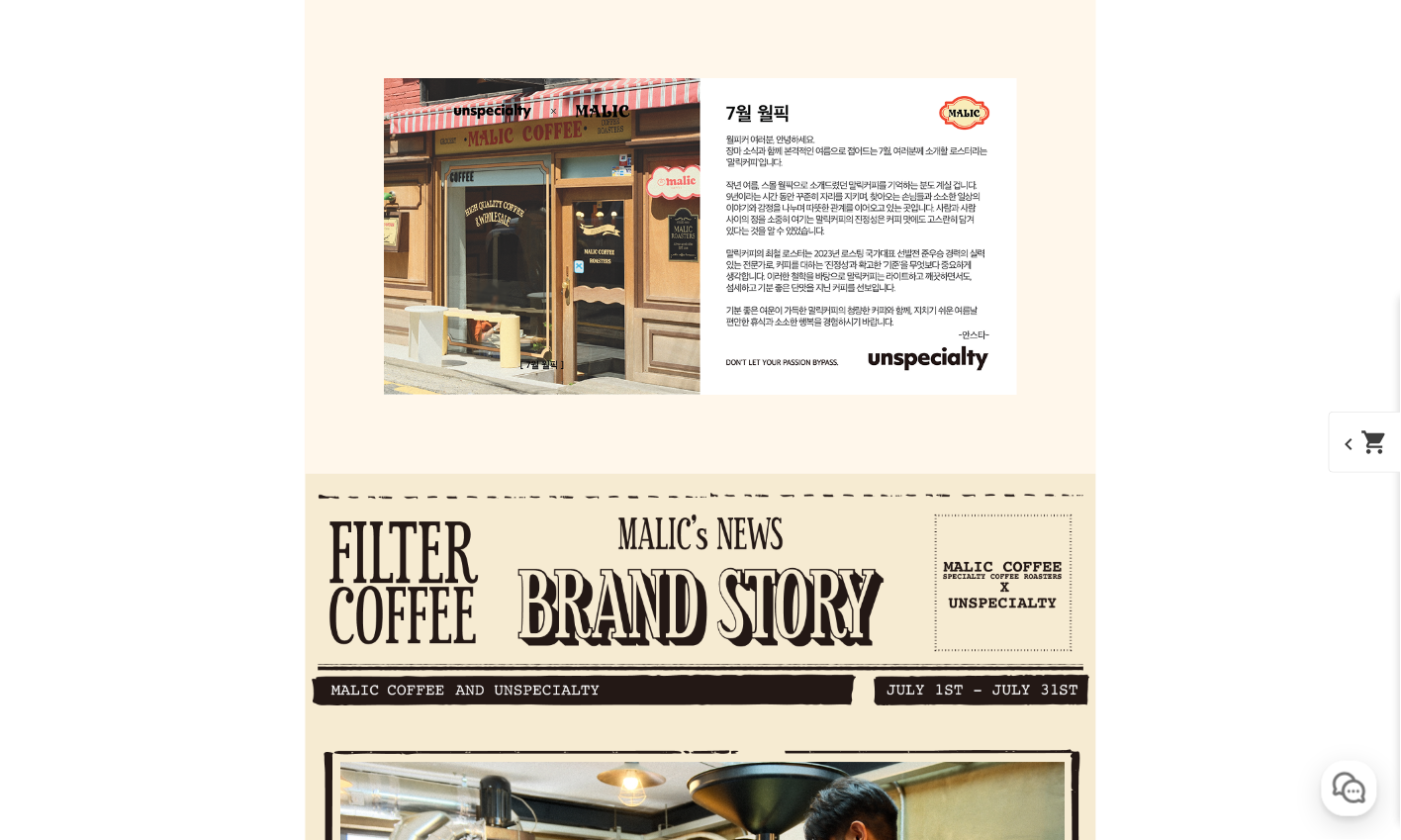 click on "게시글 신고하기
신고사유
관련없는 내용
욕설/비방
개인정보유출
광고/홍보글
기타
신고해주신 내용은 쇼핑몰 운영자의 검토 후 내부 운영 정책에 의해 처리가 진행됩니다.
신고
취소
닫기
상세 정보
상품 후기  191
상품 문의  30
배송/반품 안내
상세 정보
배송/반품 안내
상품 후기  191
상품 문의  30
﻿  expand_more  그레이프 쥬스 (언스페셜티 블렌드)  expand_more  애플 쥬스 (언스페셜티 블렌드)  expand_more   expand_more   expand_more" at bounding box center [700, 5959] 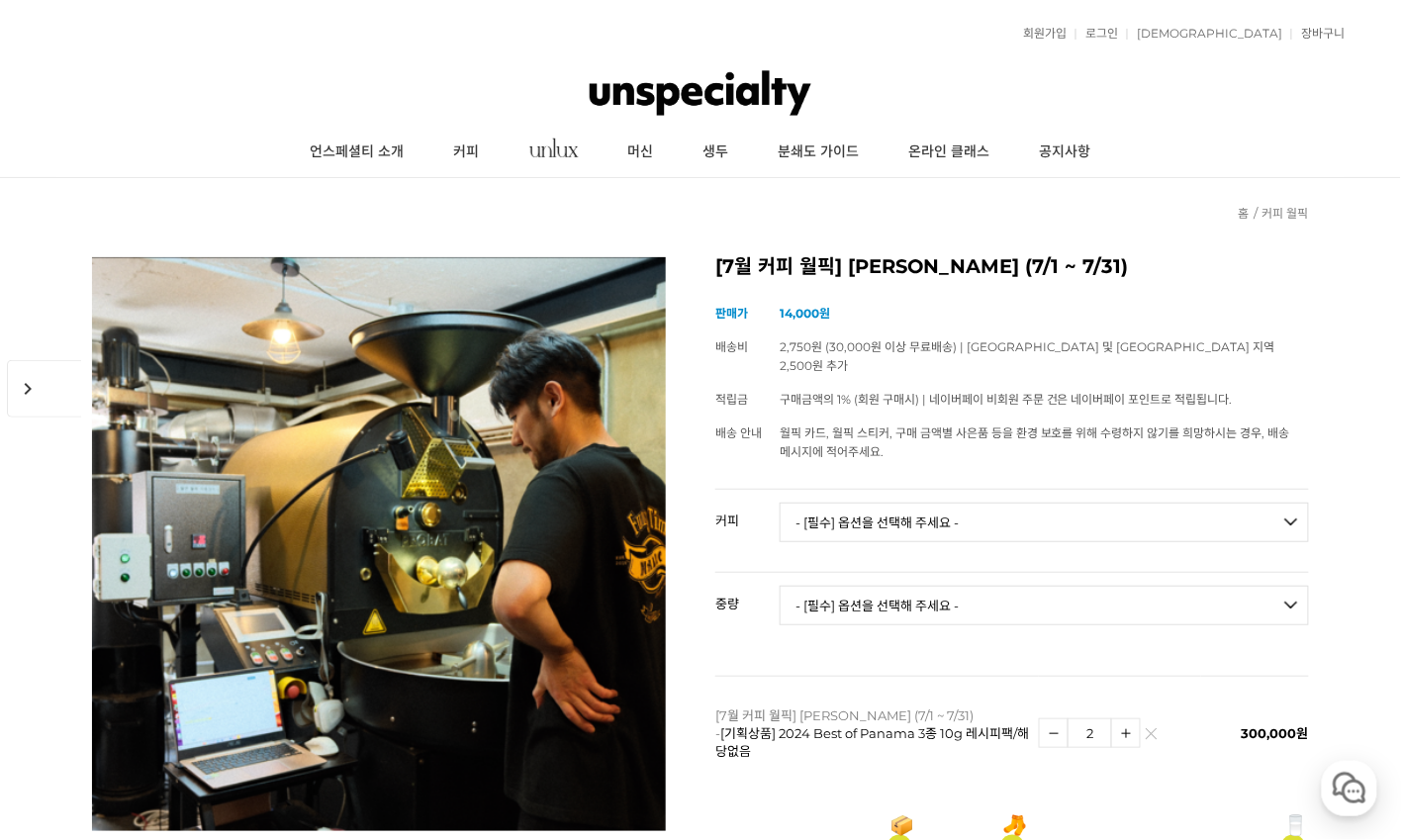 scroll, scrollTop: 0, scrollLeft: 0, axis: both 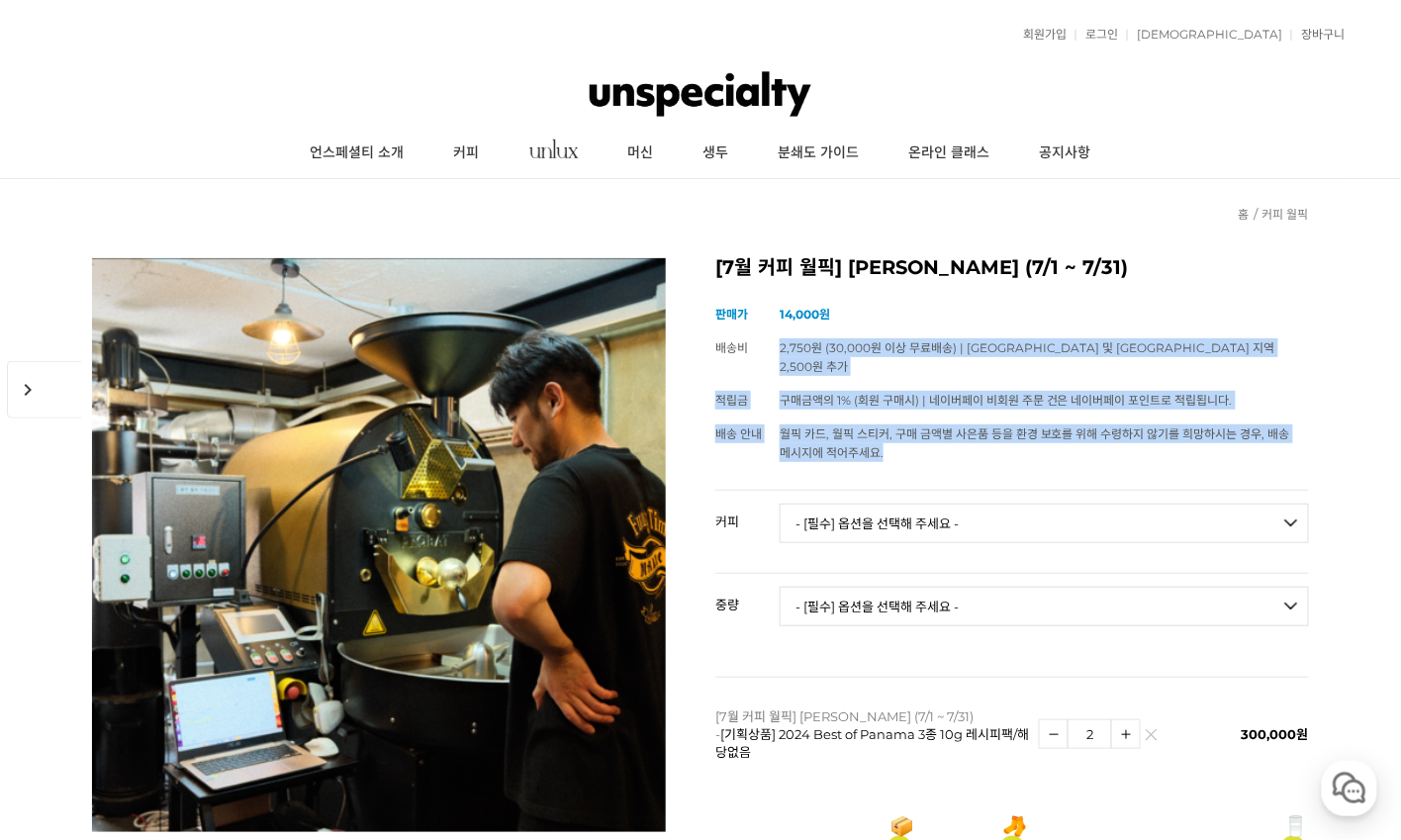 drag, startPoint x: 918, startPoint y: 353, endPoint x: 1100, endPoint y: 421, distance: 194.28845 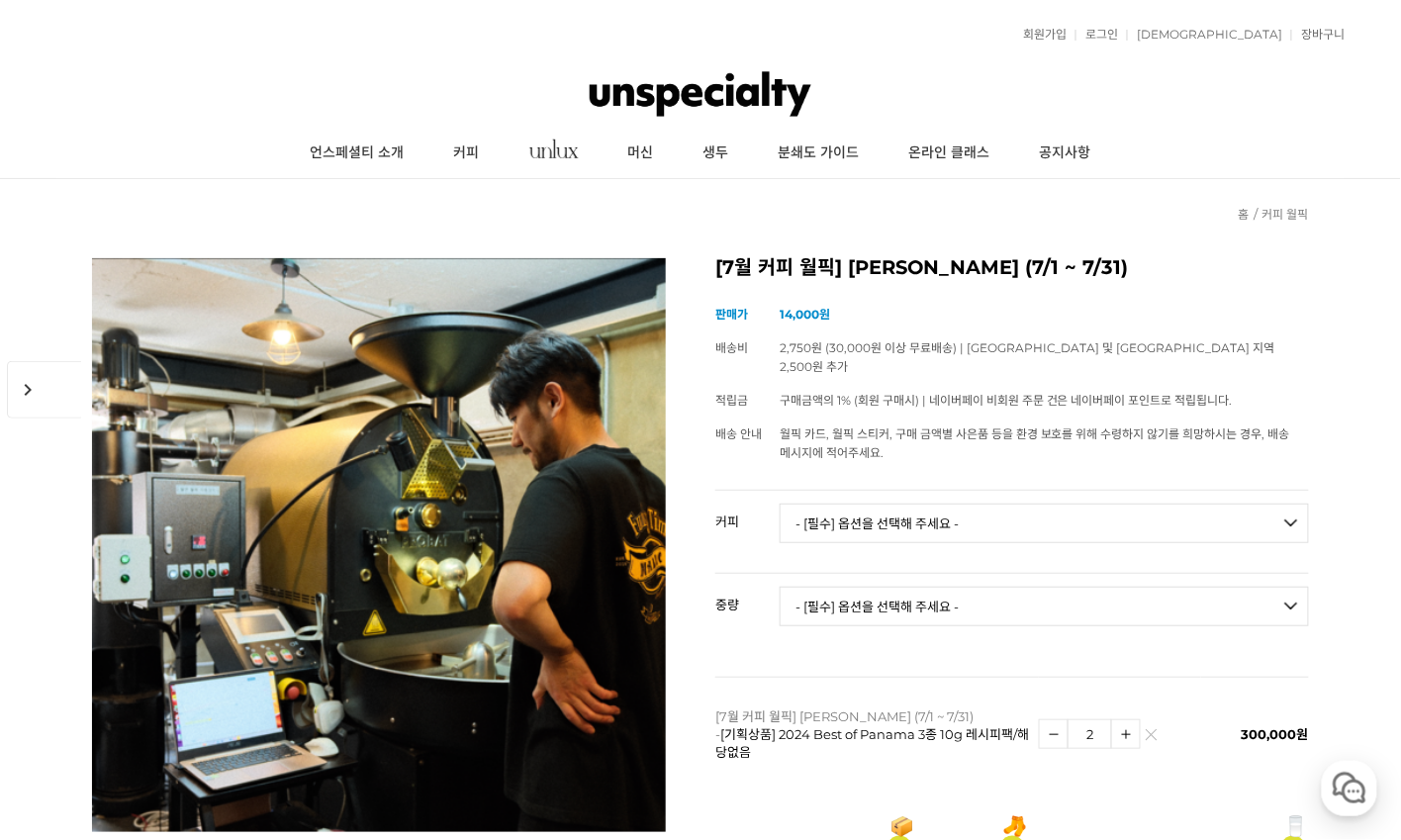 click on "월픽 카드, 월픽 스티커, 구매 금액별 사은품 등을 환경 보호를 위해 수령하지 않기를 희망하시는 경우, 배송 메시지에 적어주세요." at bounding box center (1035, 443) 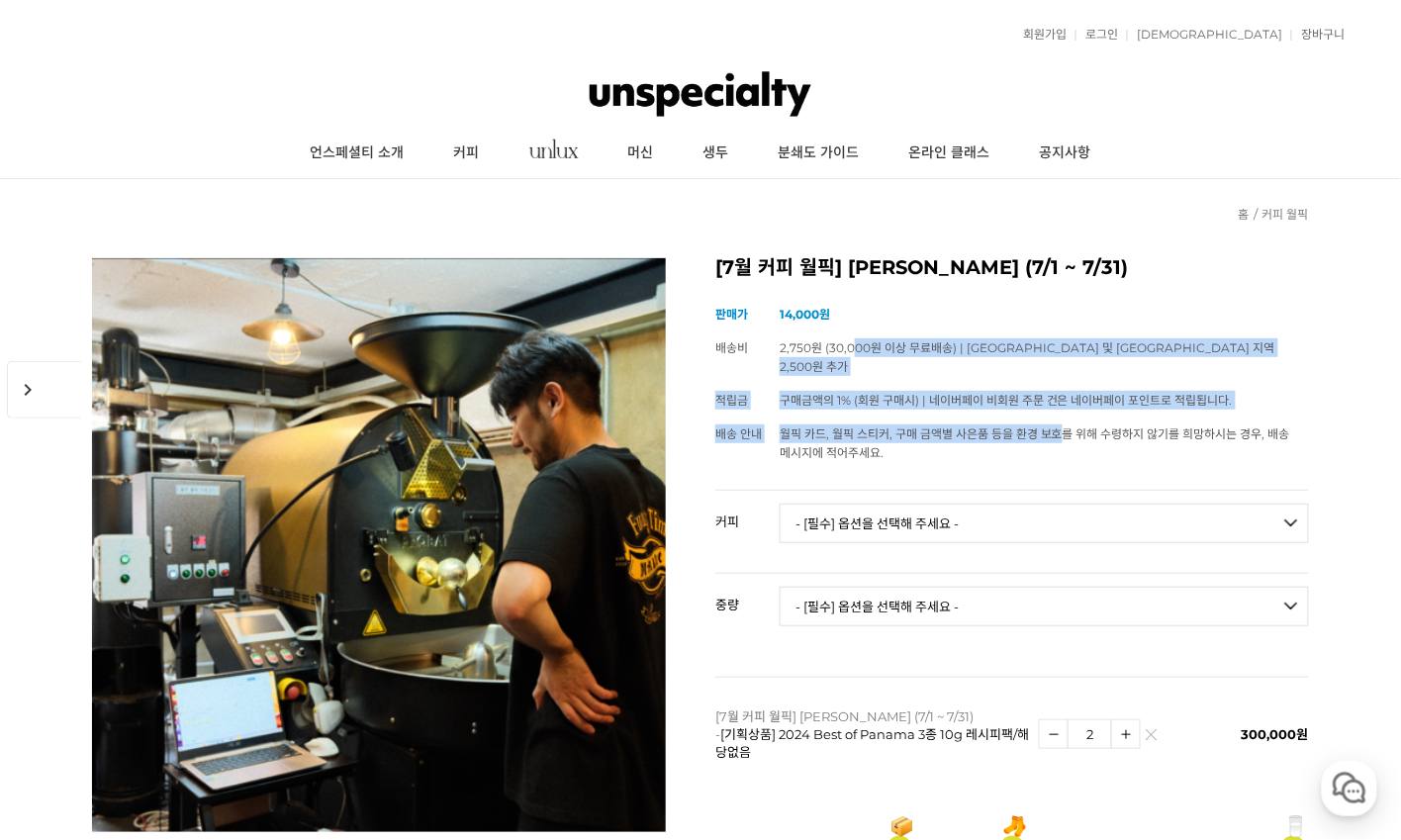 drag, startPoint x: 919, startPoint y: 380, endPoint x: 852, endPoint y: 343, distance: 76.53757 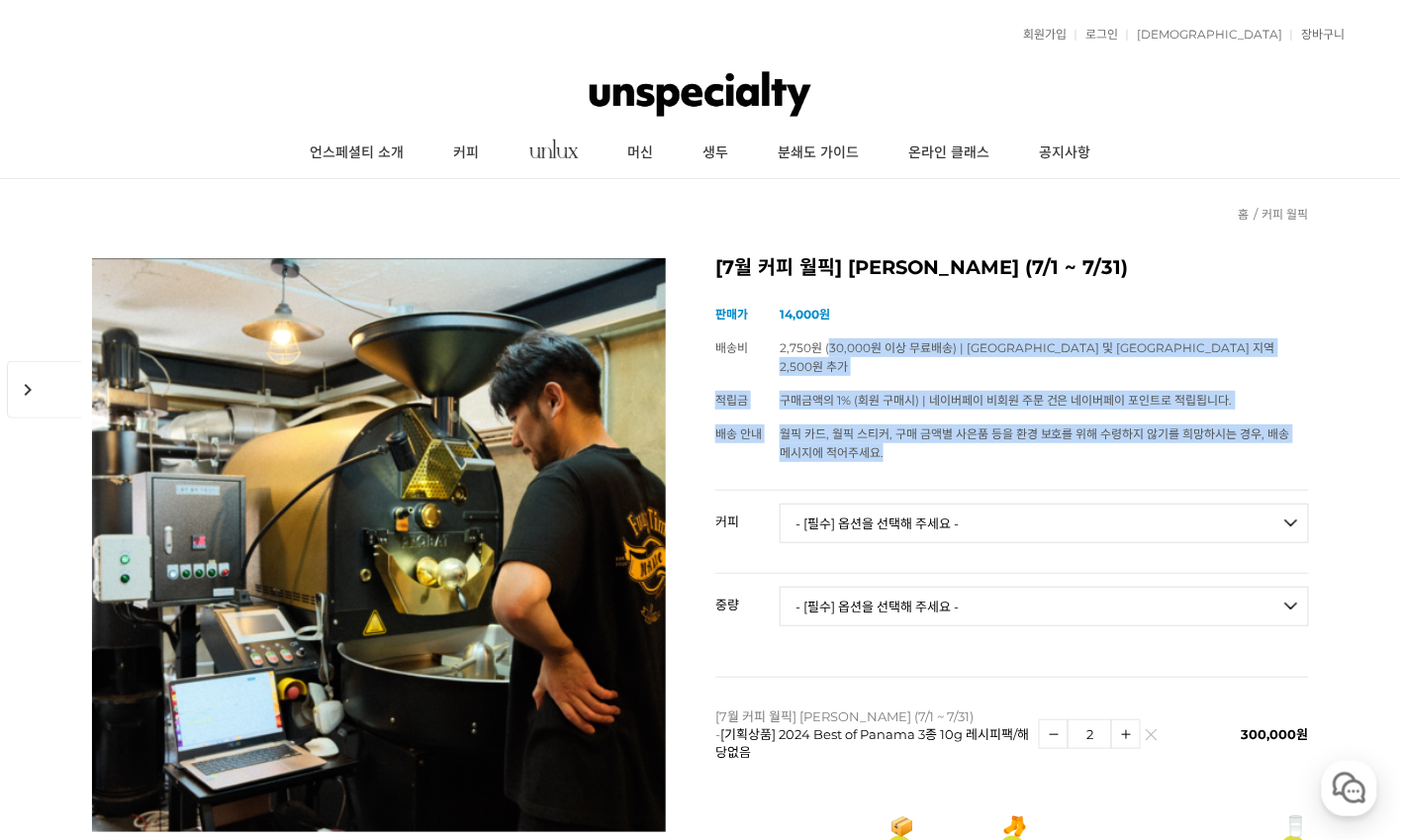 drag, startPoint x: 852, startPoint y: 343, endPoint x: 1042, endPoint y: 426, distance: 207.33789 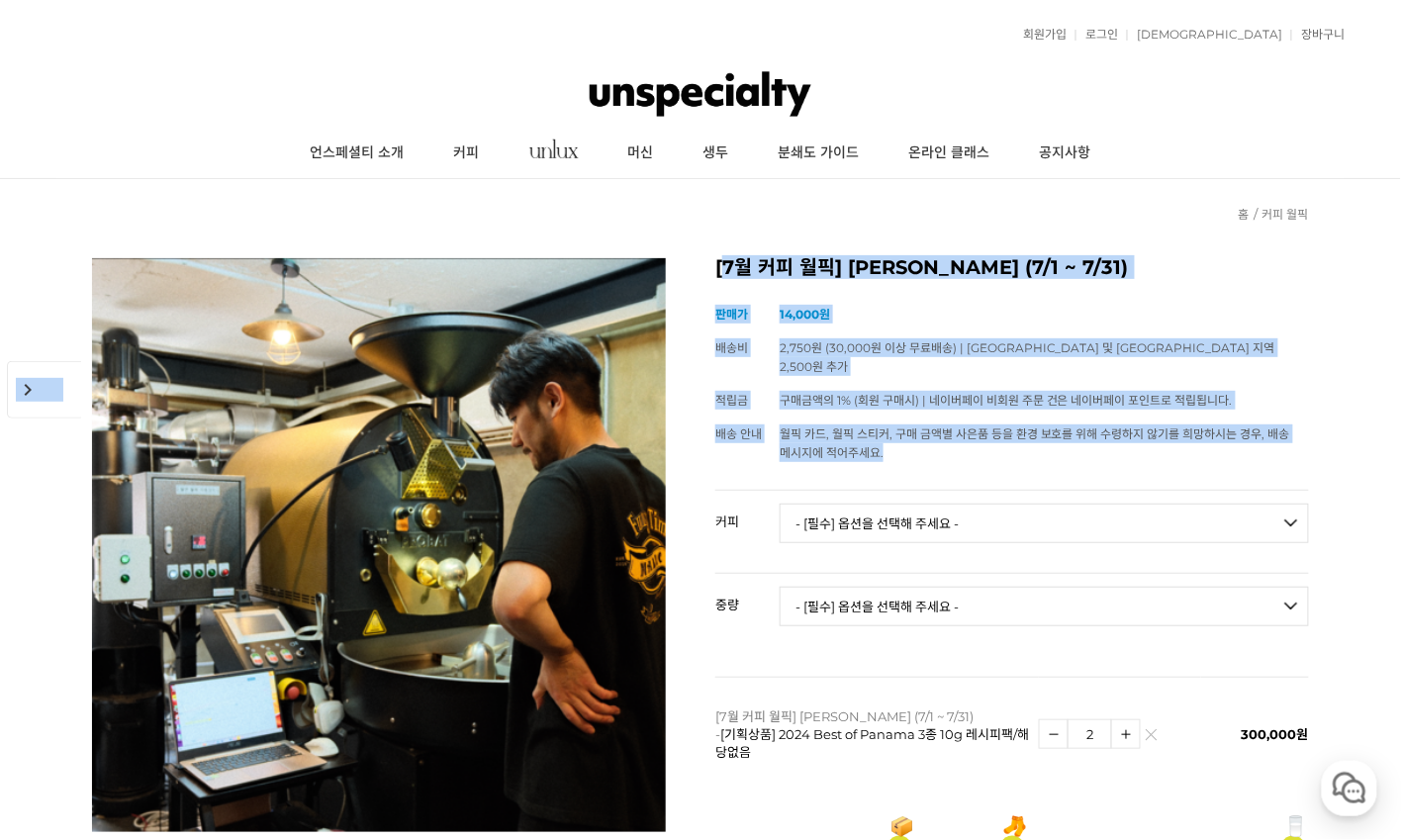 drag, startPoint x: 830, startPoint y: 382, endPoint x: 721, endPoint y: 265, distance: 159.90622 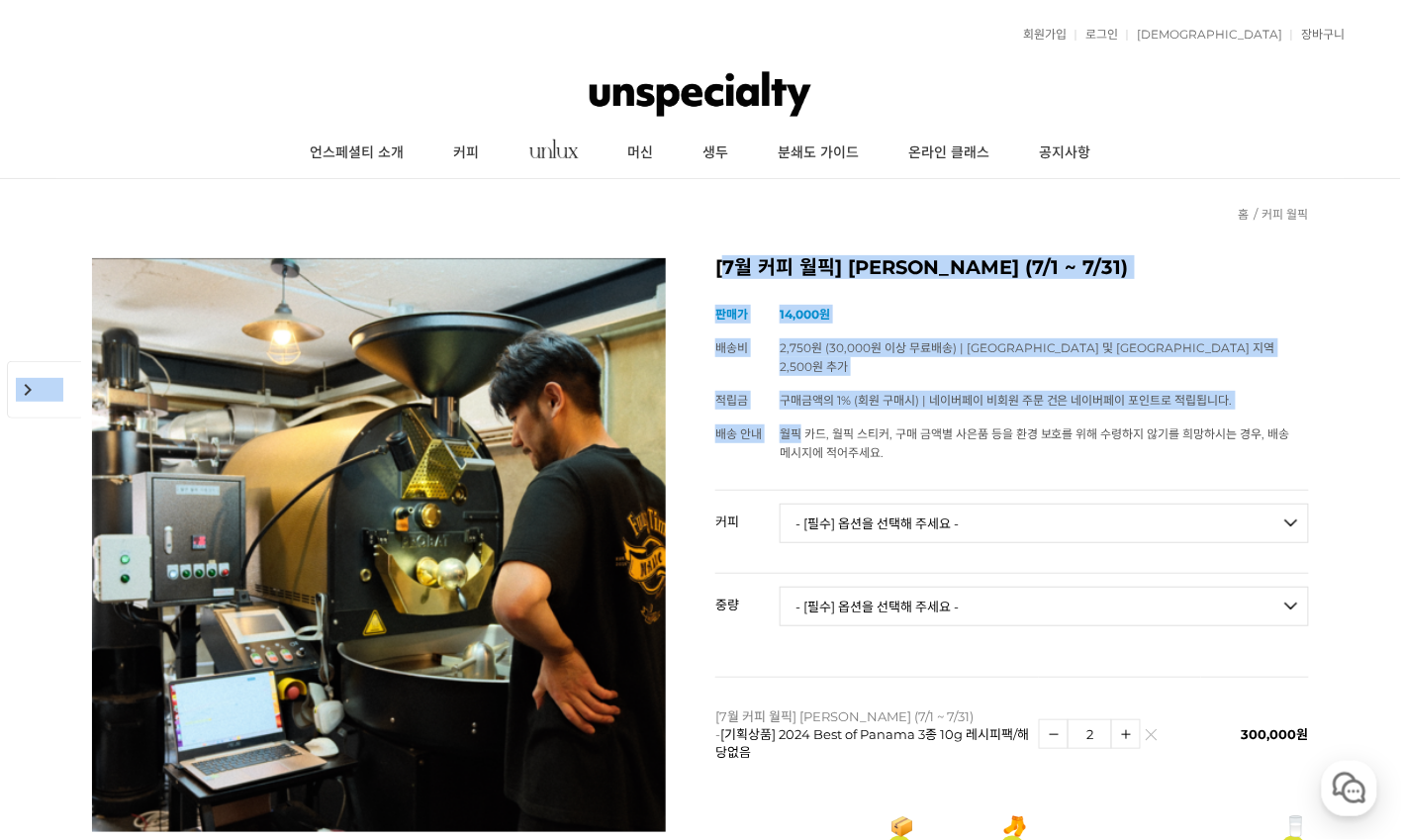 drag, startPoint x: 721, startPoint y: 265, endPoint x: 966, endPoint y: 395, distance: 277.354 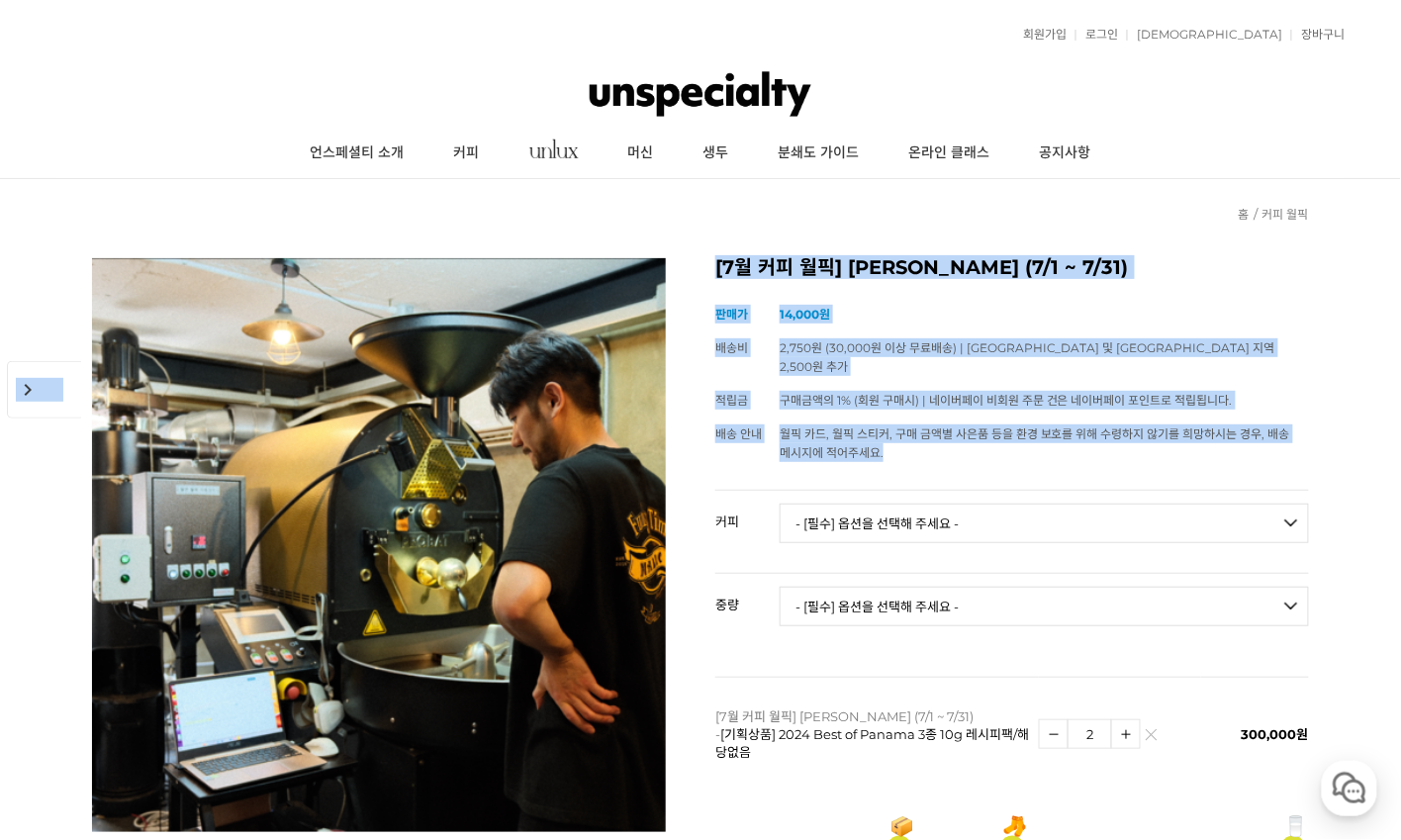 drag, startPoint x: 885, startPoint y: 410, endPoint x: 697, endPoint y: 260, distance: 240.5078 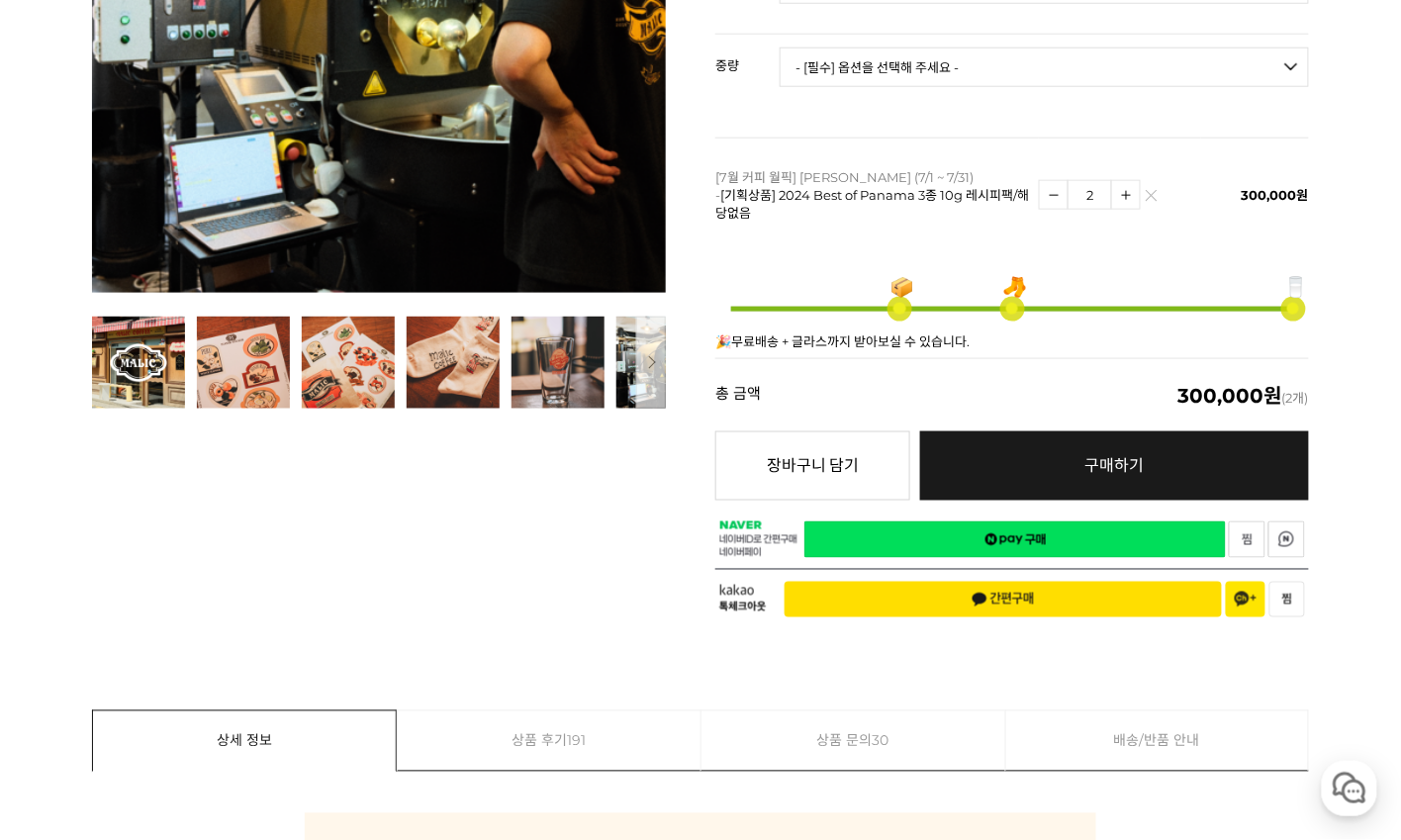 scroll, scrollTop: 384, scrollLeft: 0, axis: vertical 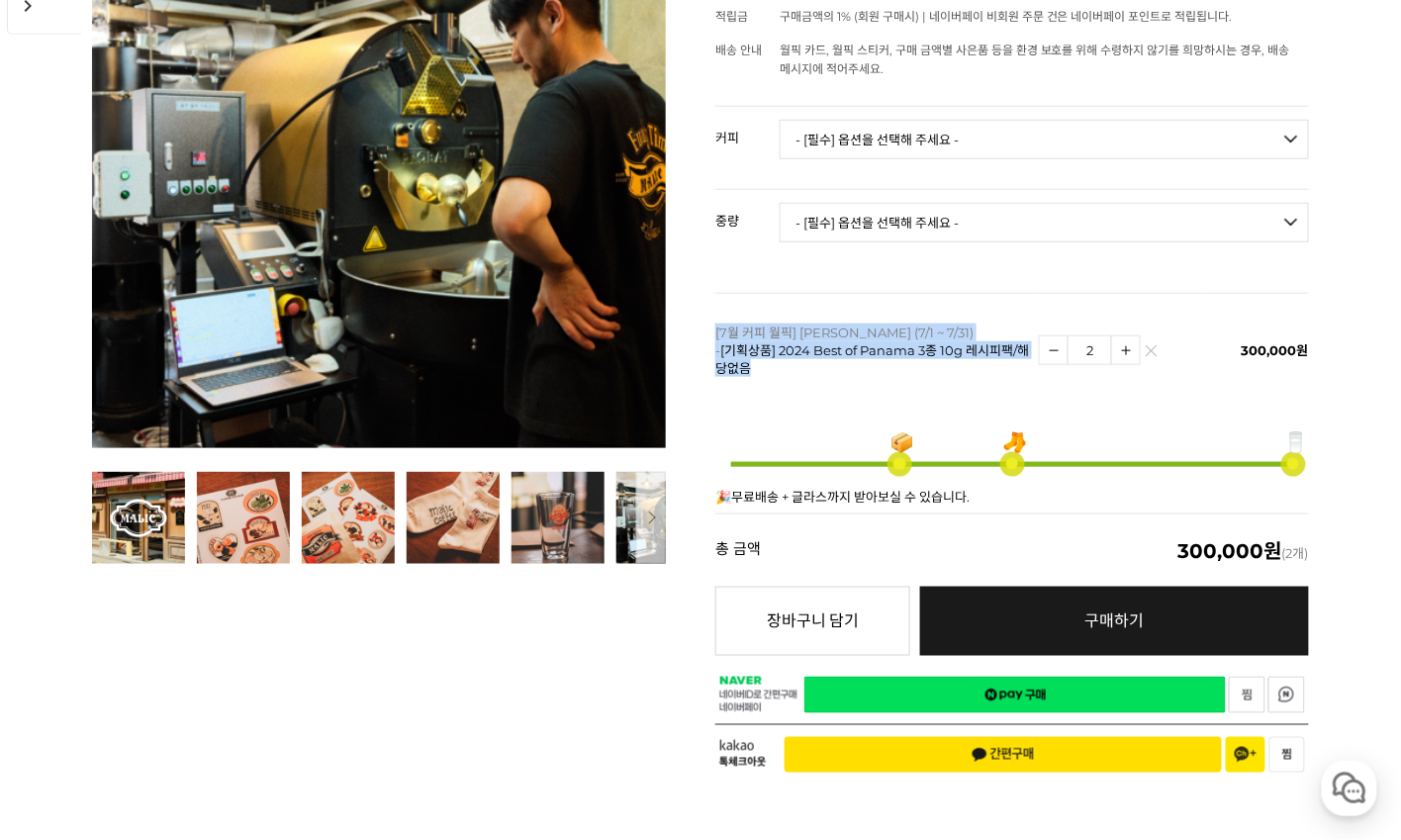 drag, startPoint x: 1028, startPoint y: 349, endPoint x: 823, endPoint y: 275, distance: 217.94724 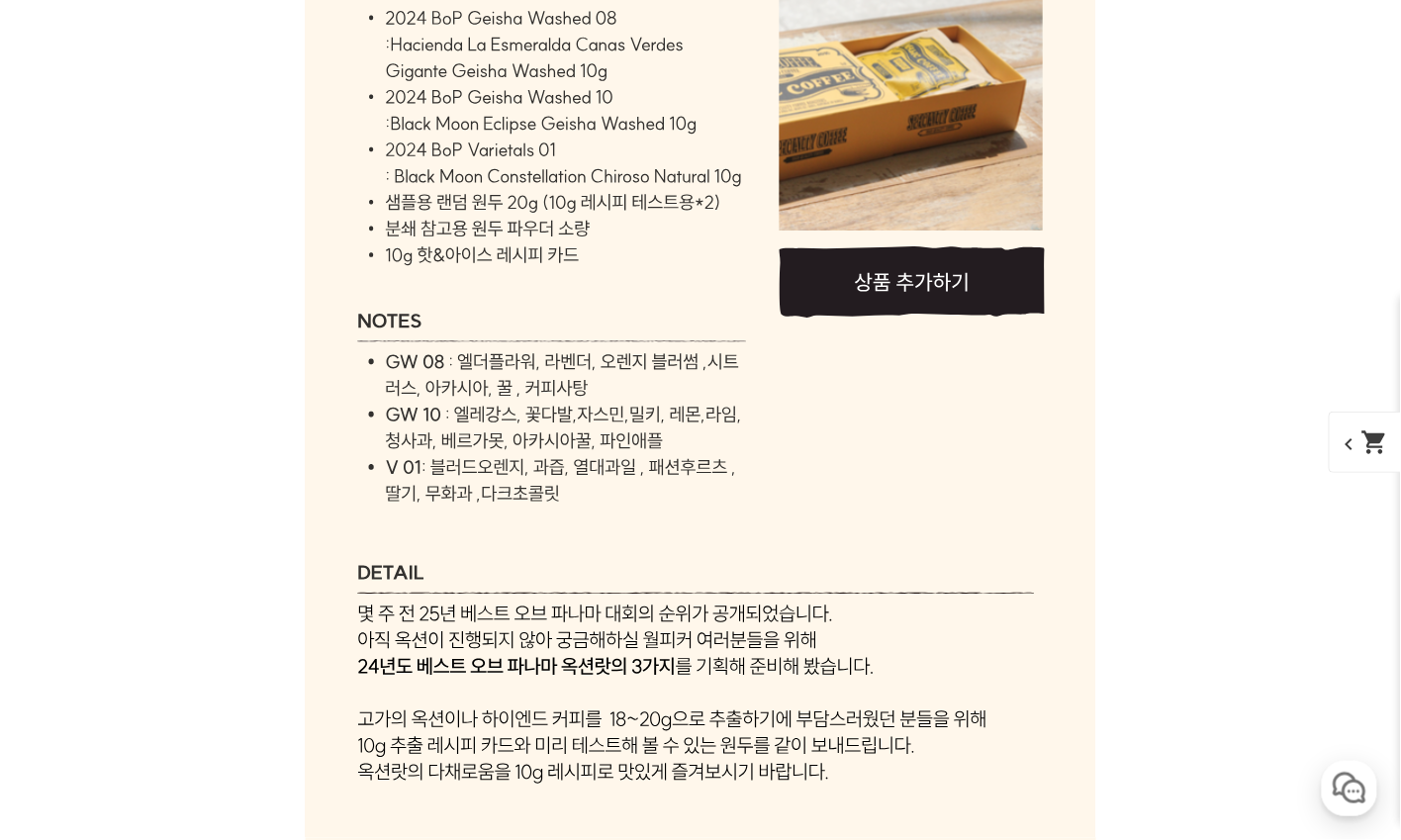 scroll, scrollTop: 6501, scrollLeft: 0, axis: vertical 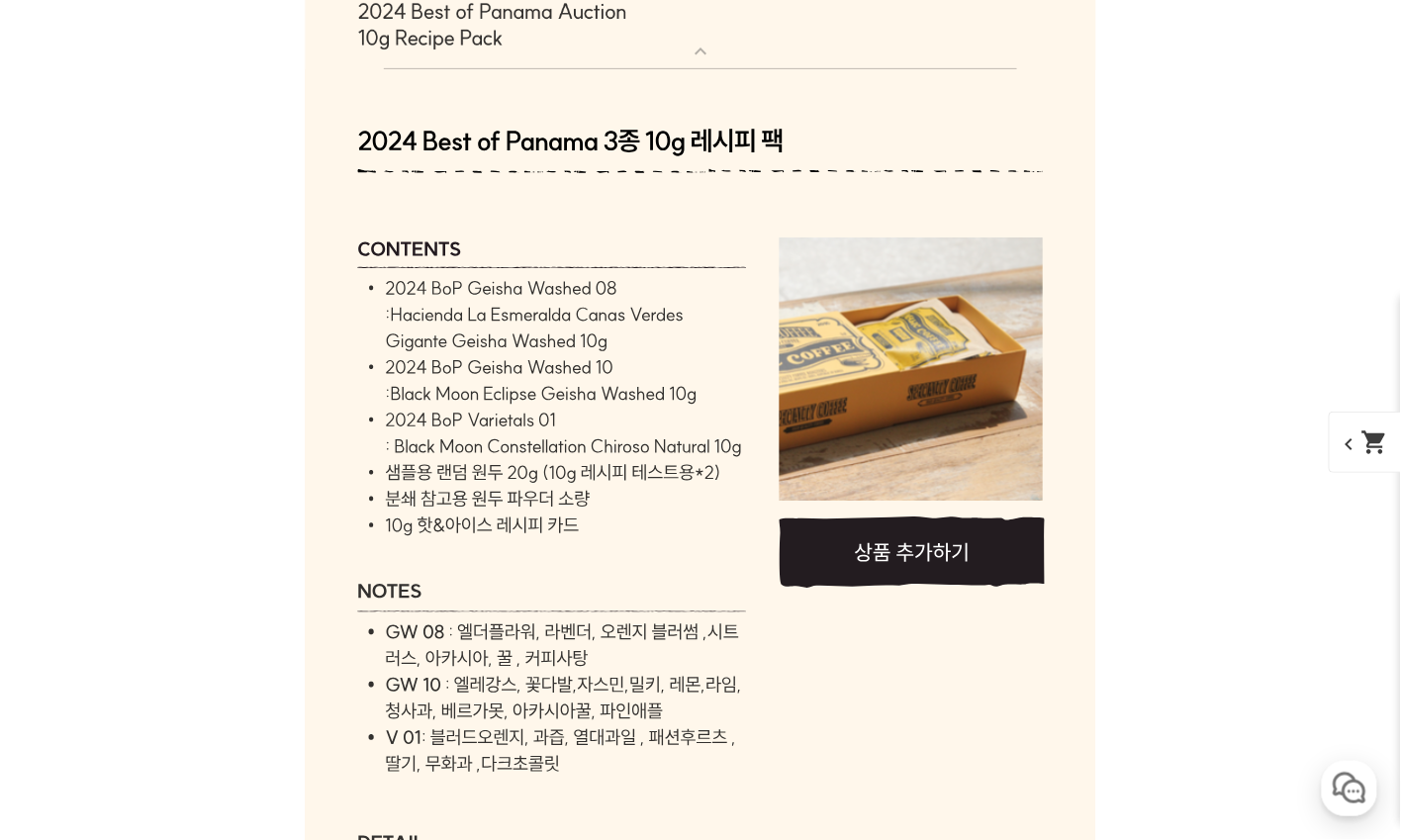 click at bounding box center [700, -18] 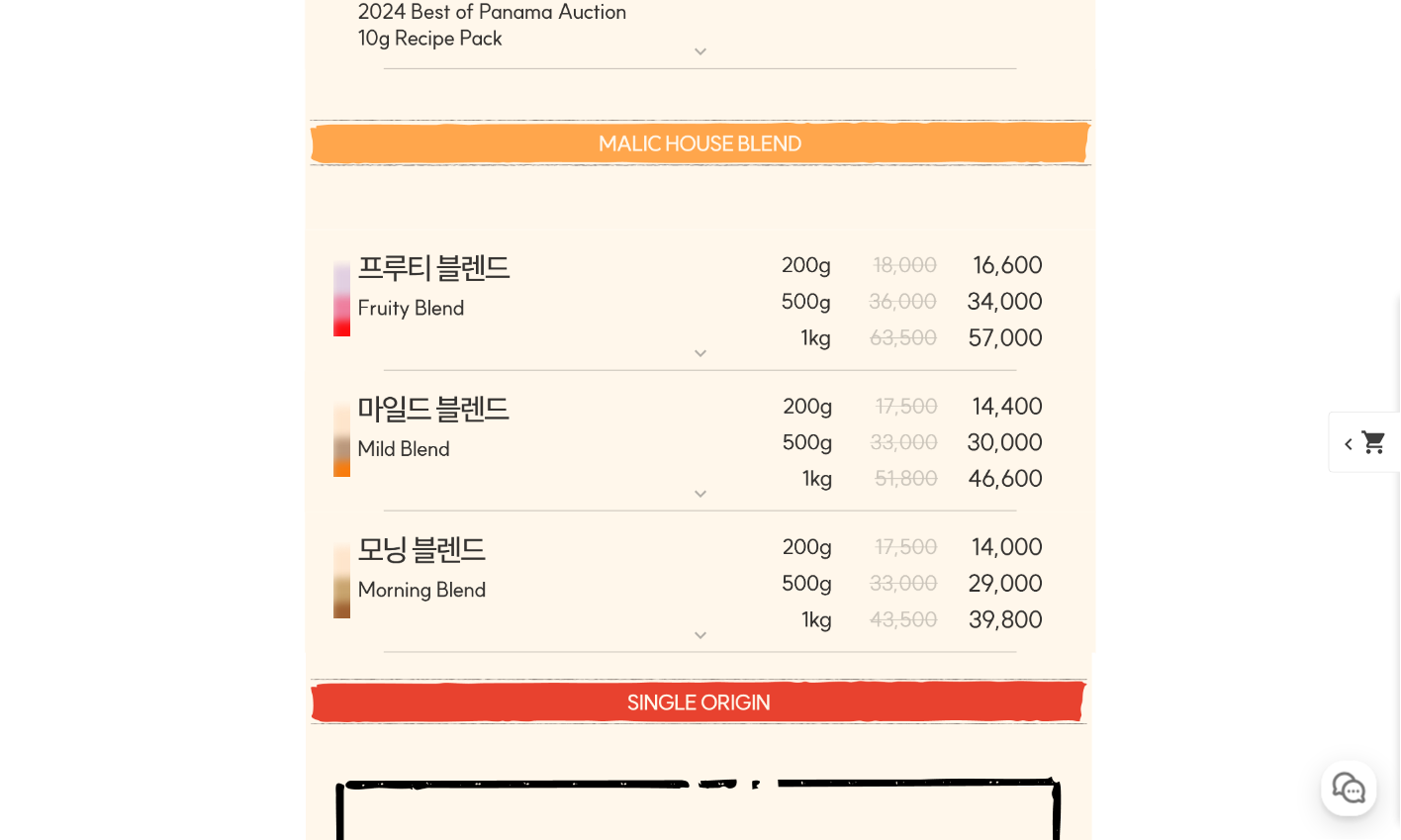 click at bounding box center (700, -18) 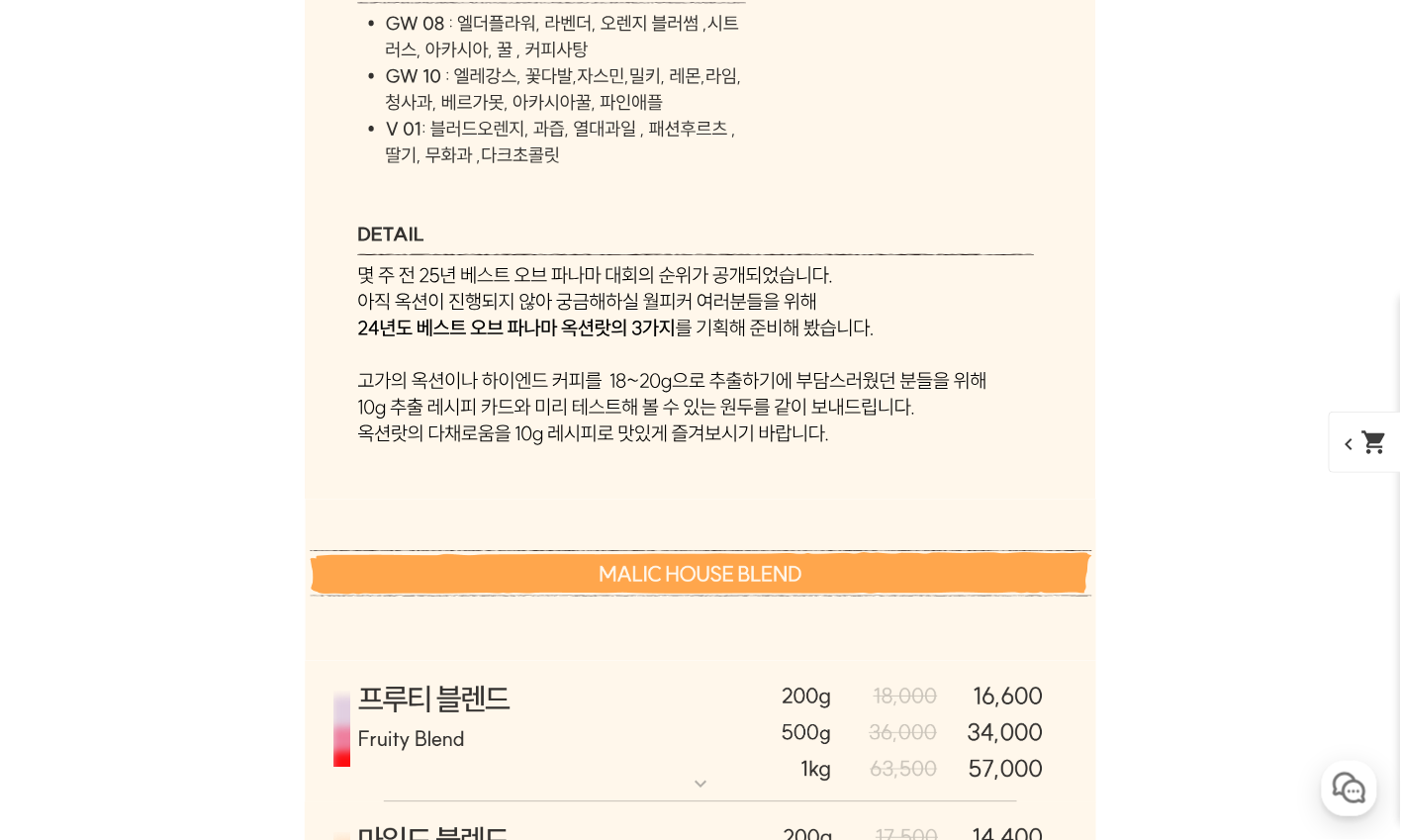 scroll, scrollTop: 7111, scrollLeft: 0, axis: vertical 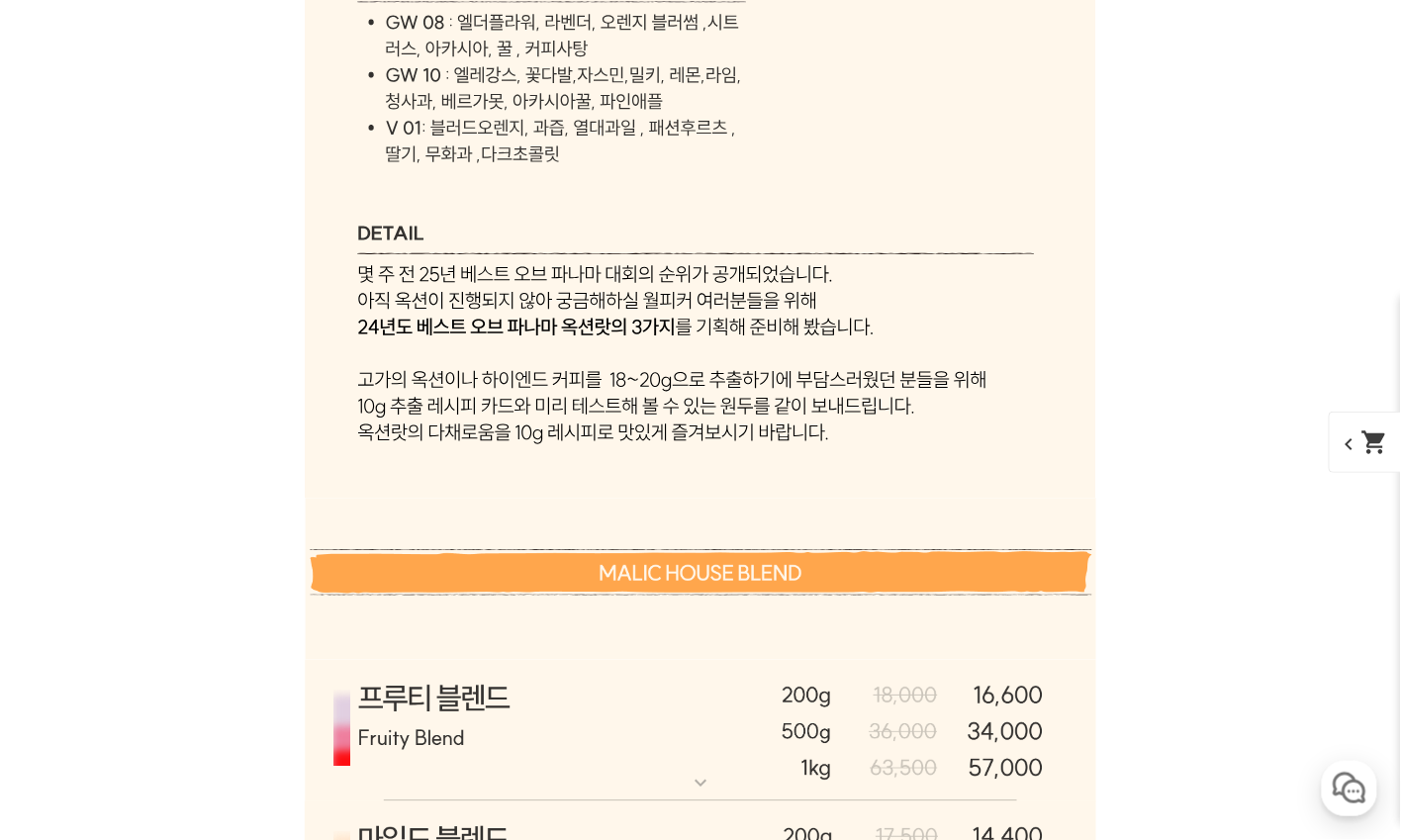 click 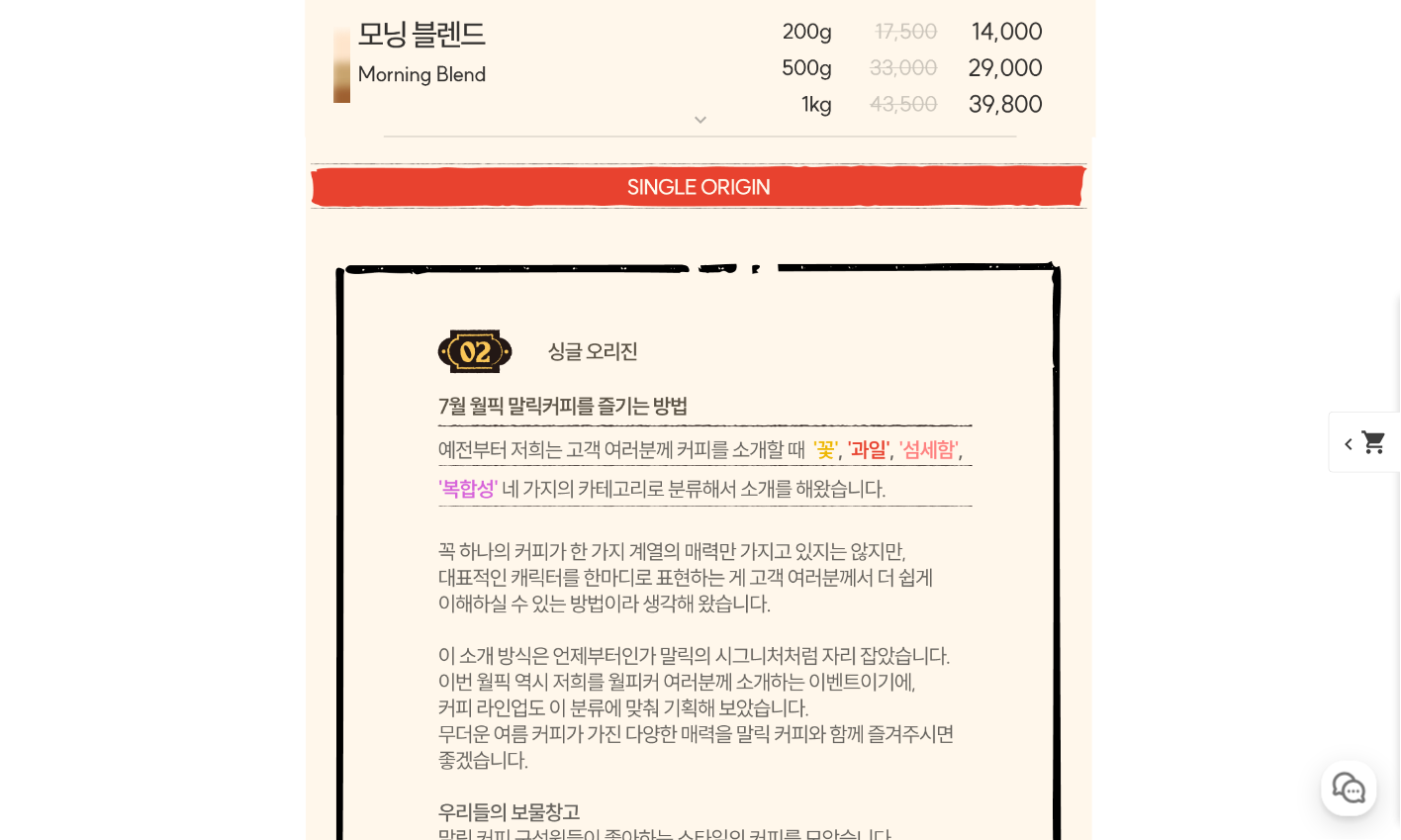 drag, startPoint x: 433, startPoint y: 418, endPoint x: 447, endPoint y: 426, distance: 16.124515 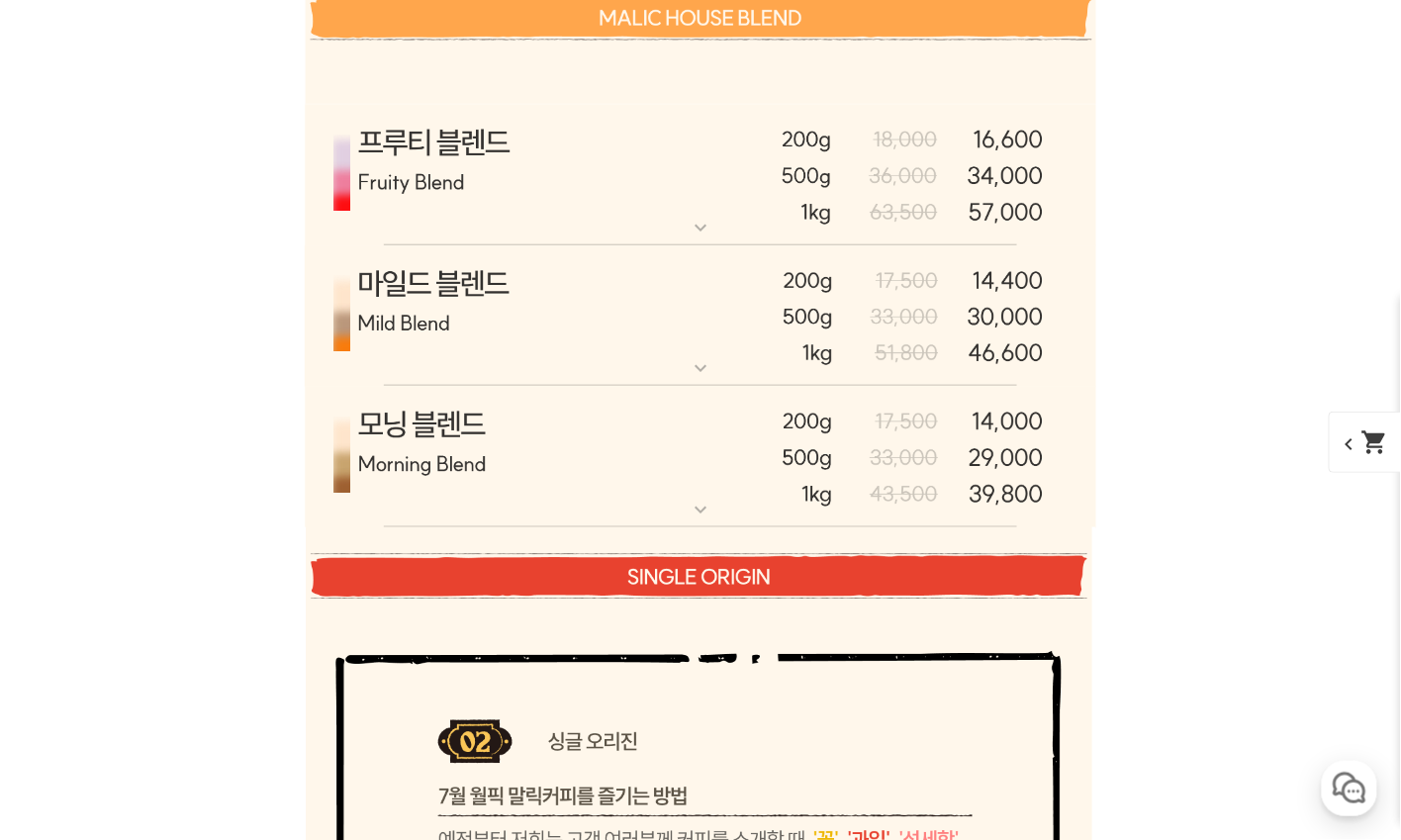 click at bounding box center [700, -143] 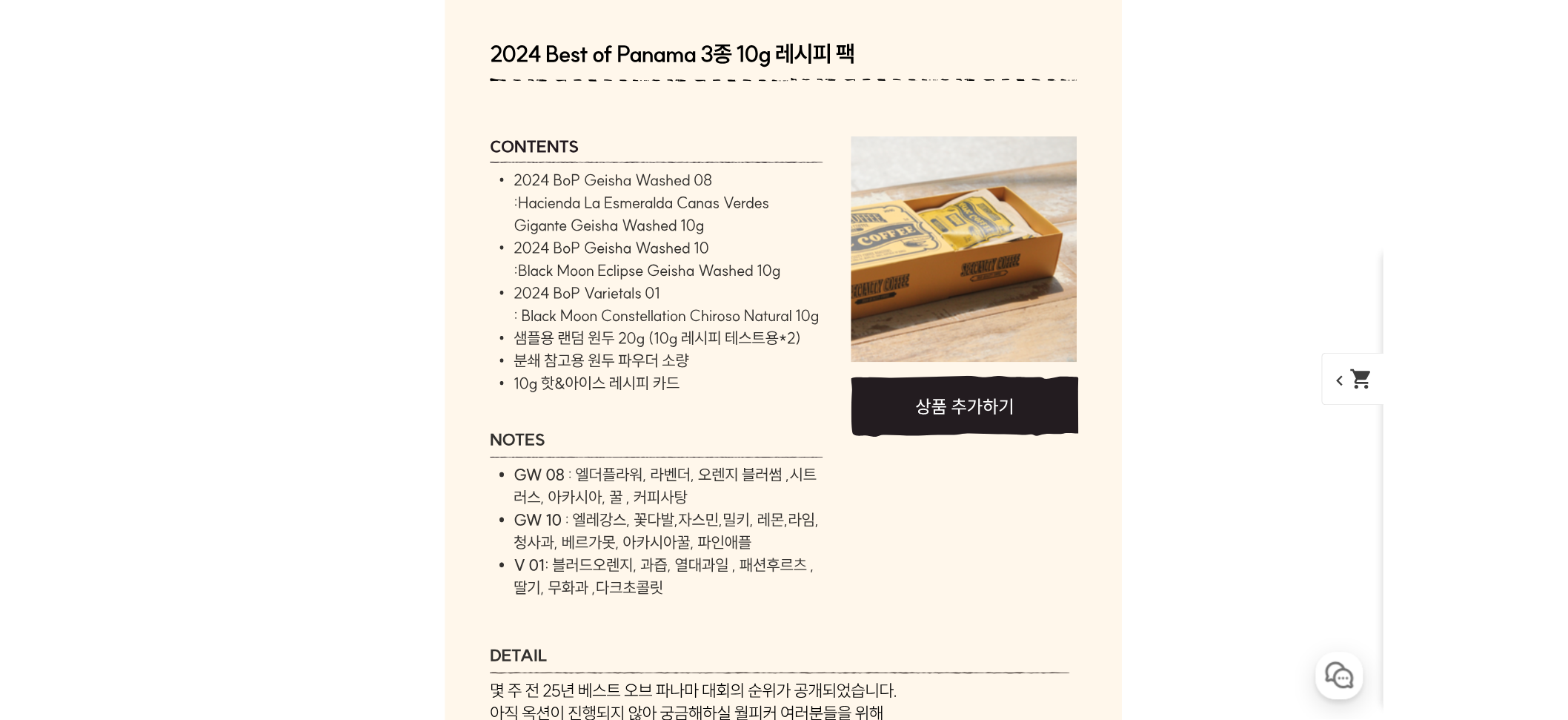 scroll, scrollTop: 5150, scrollLeft: 0, axis: vertical 